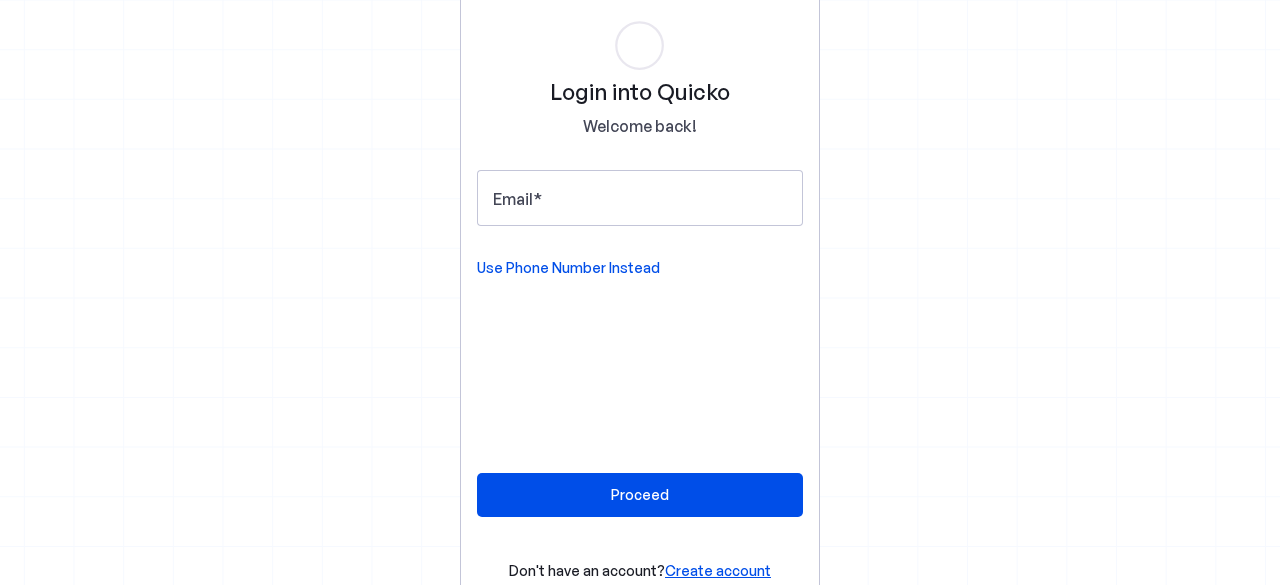 scroll, scrollTop: 0, scrollLeft: 0, axis: both 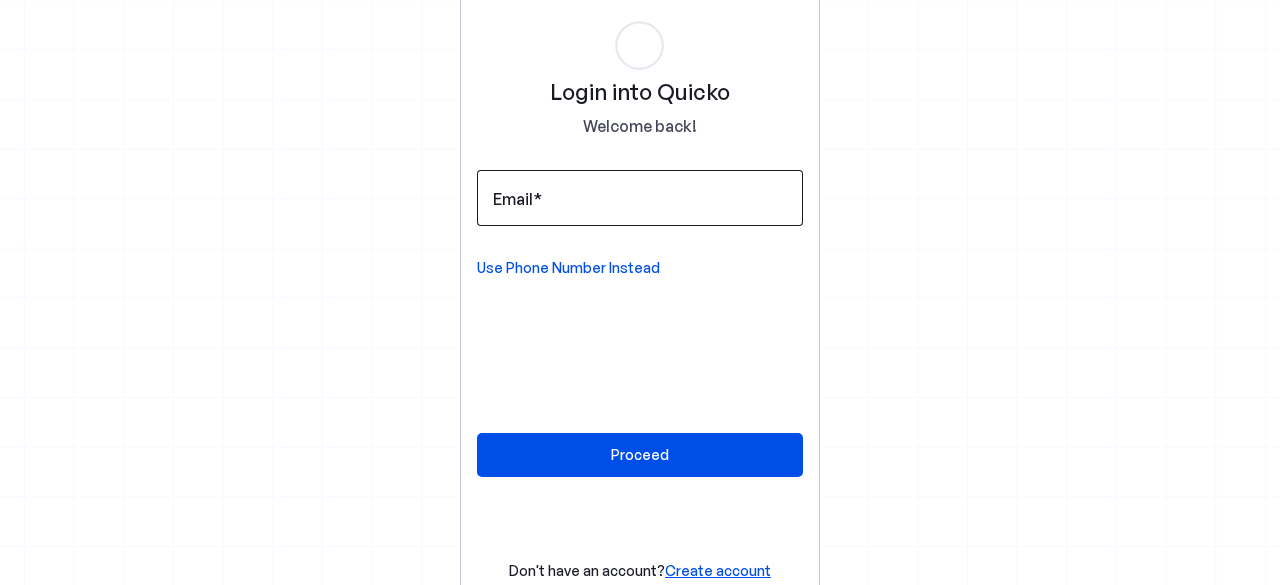 click on "Email" at bounding box center (640, 198) 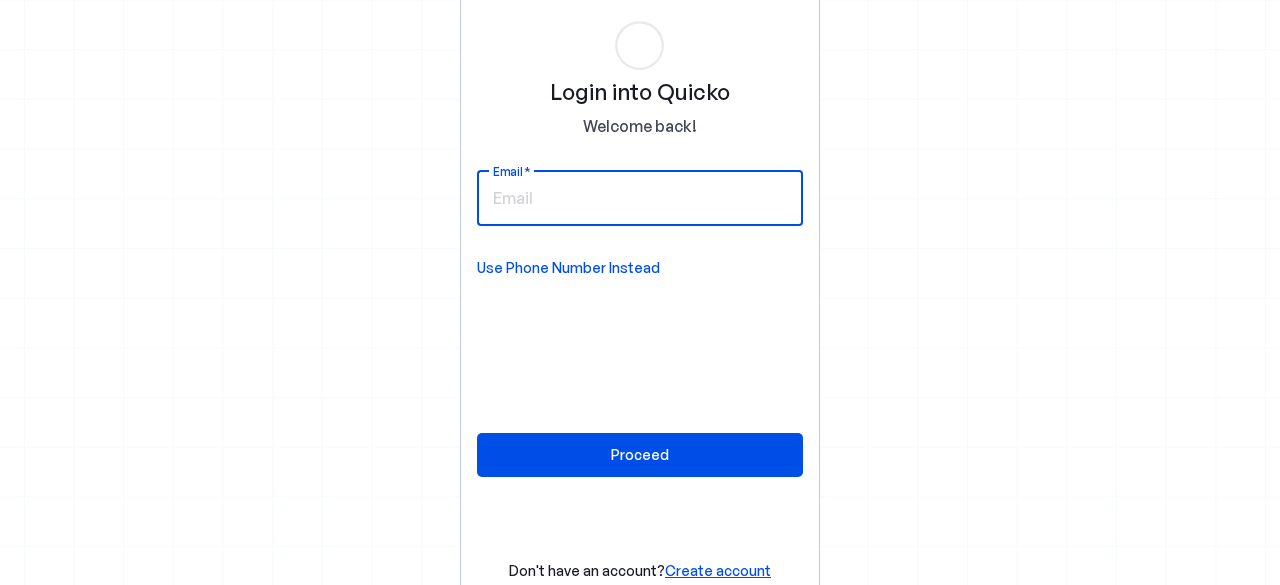 type on "prasun.hr.new@gmail.com" 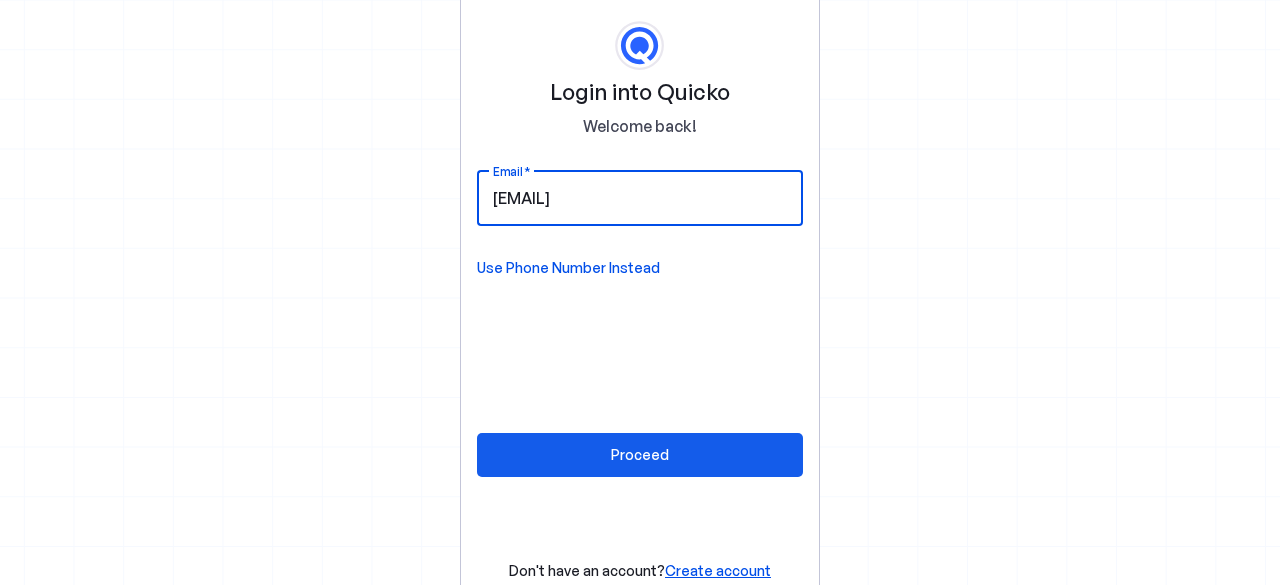 click on "Proceed" at bounding box center [640, 454] 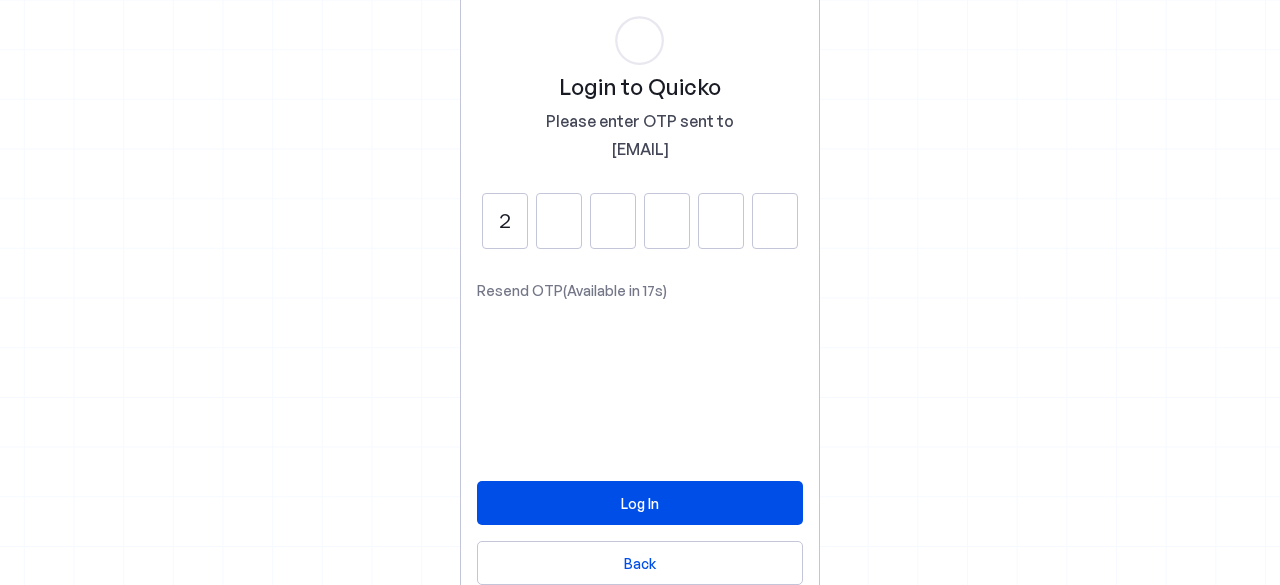 type on "2" 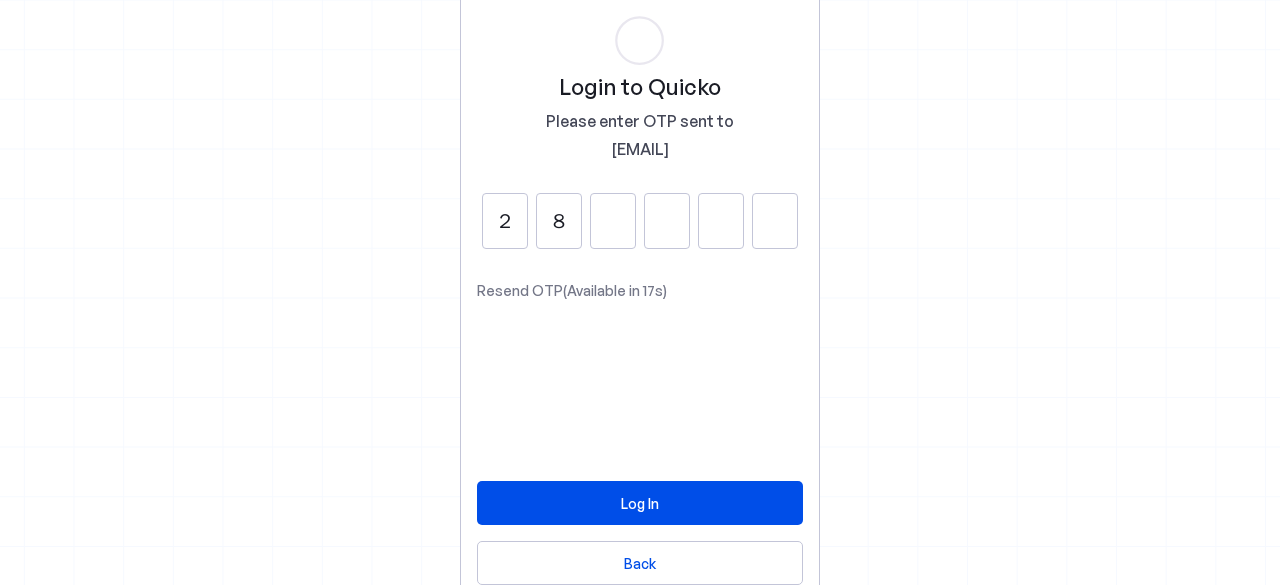 type on "8" 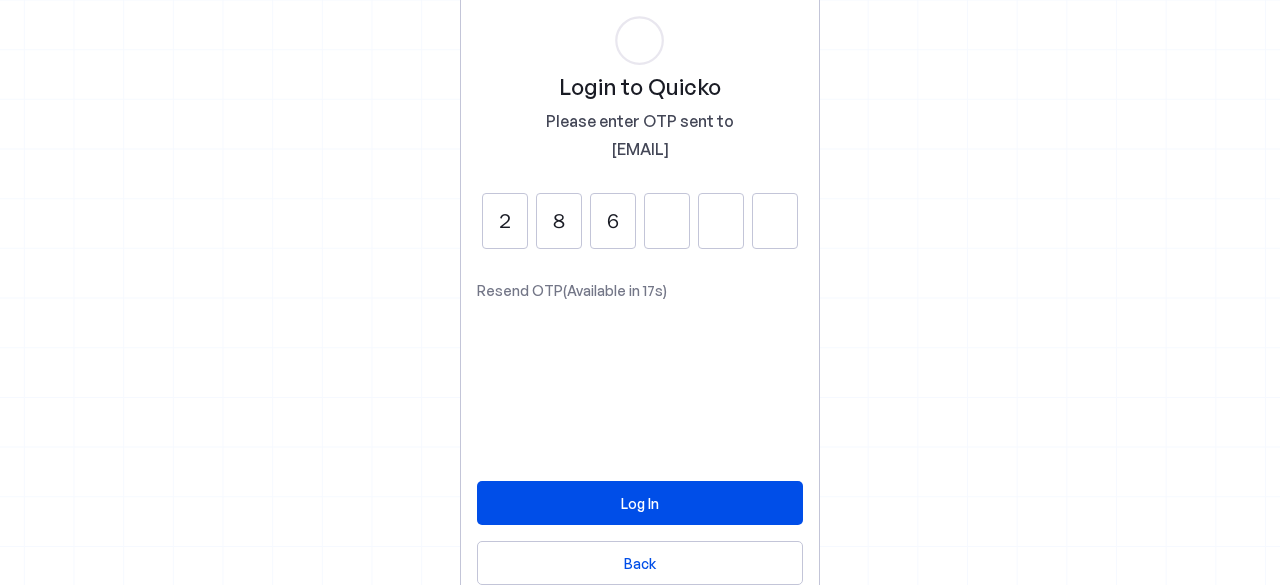 type on "6" 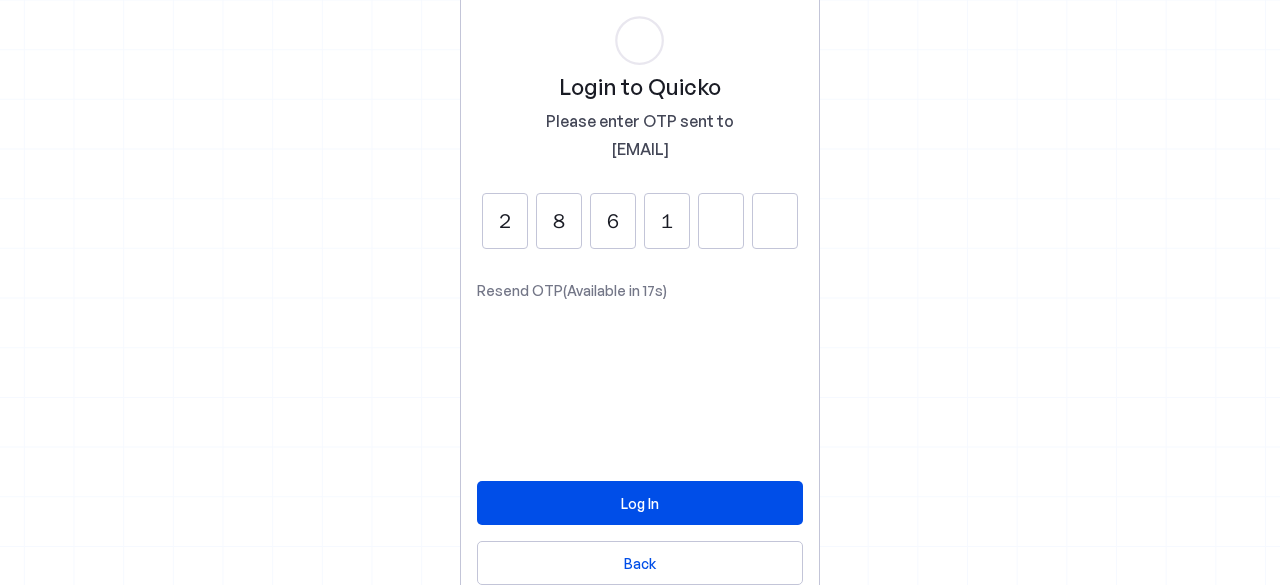 type on "1" 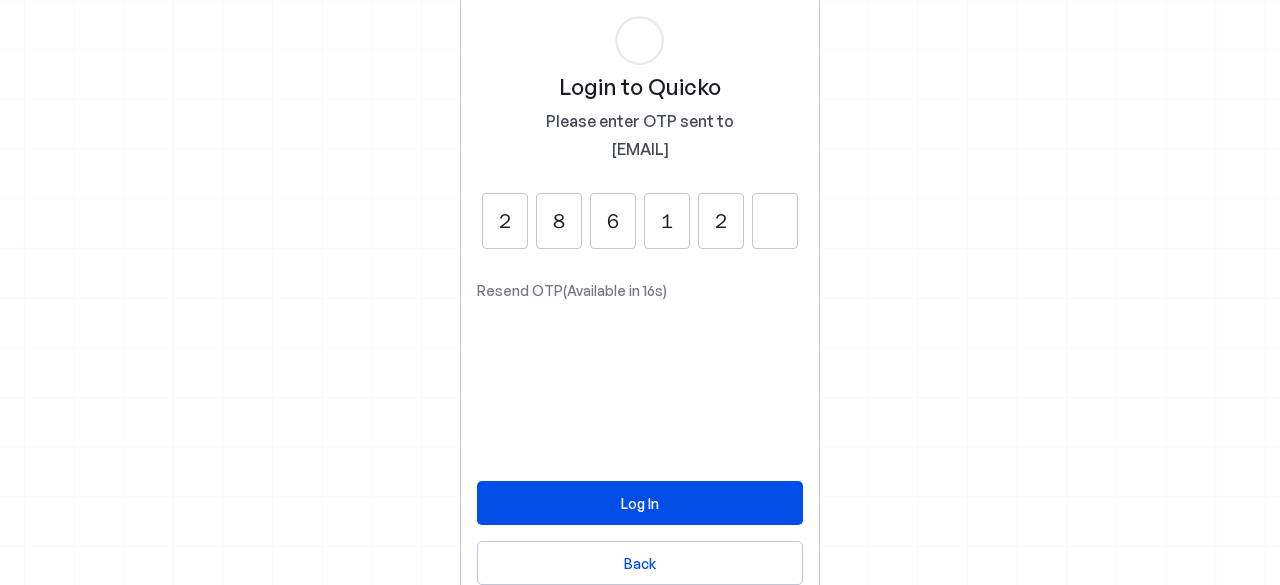 type on "2" 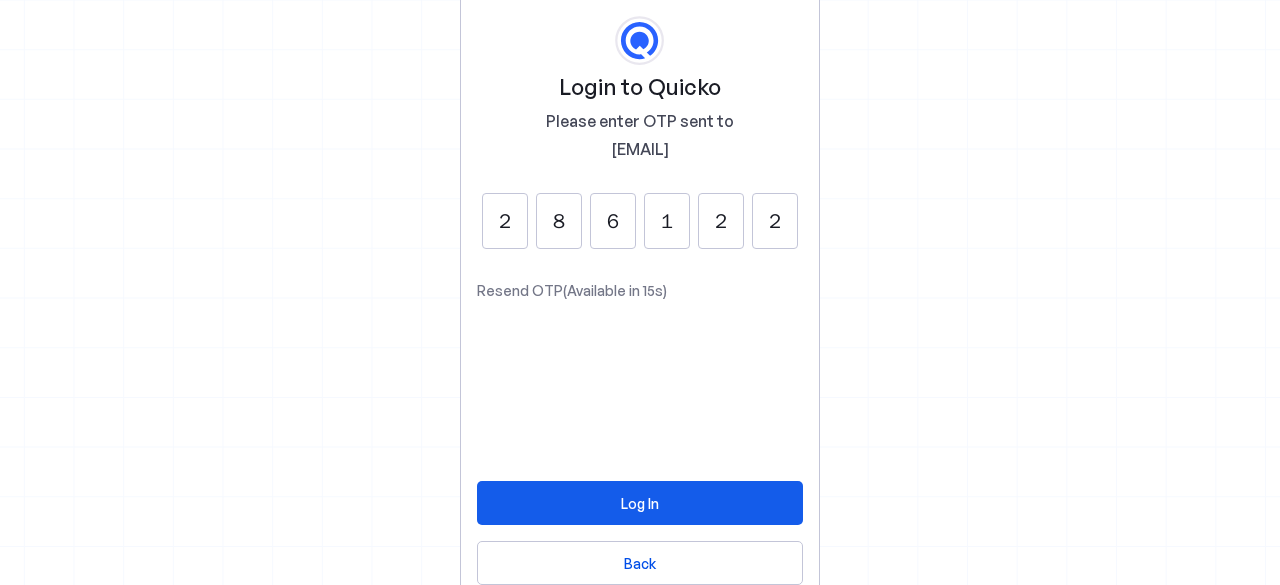 type on "2" 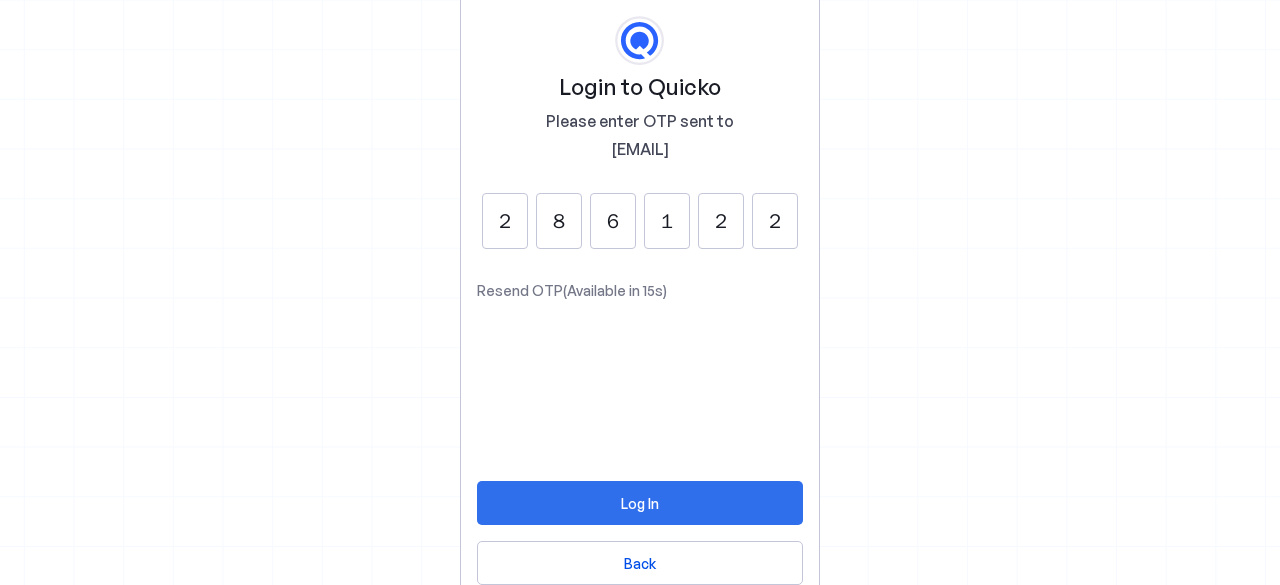 click at bounding box center (640, 503) 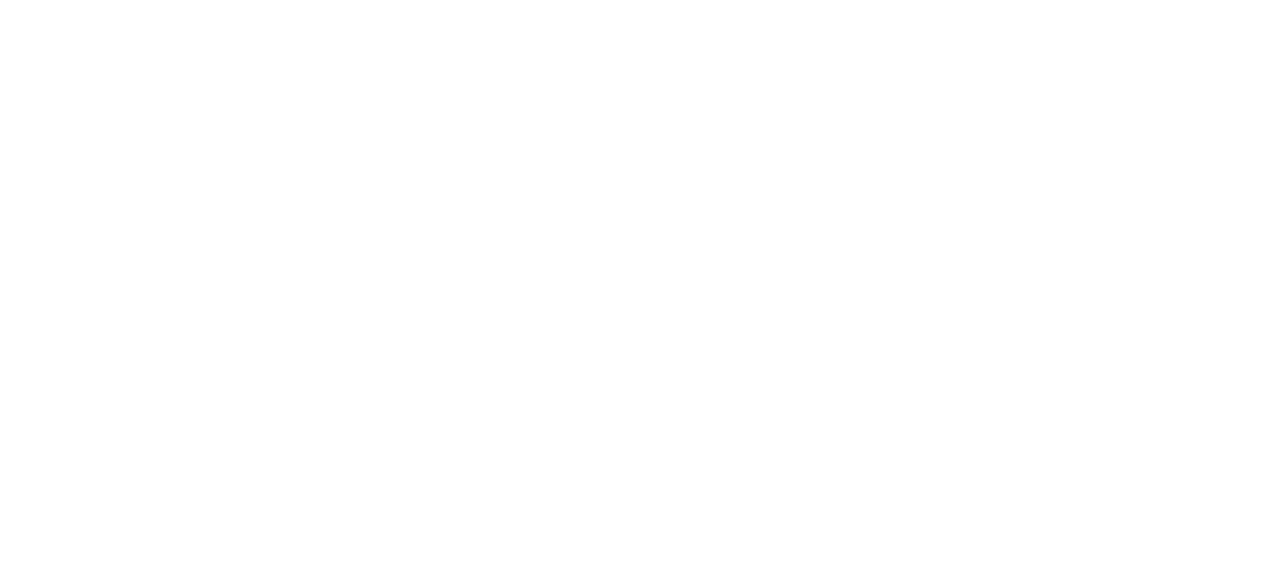 scroll, scrollTop: 0, scrollLeft: 0, axis: both 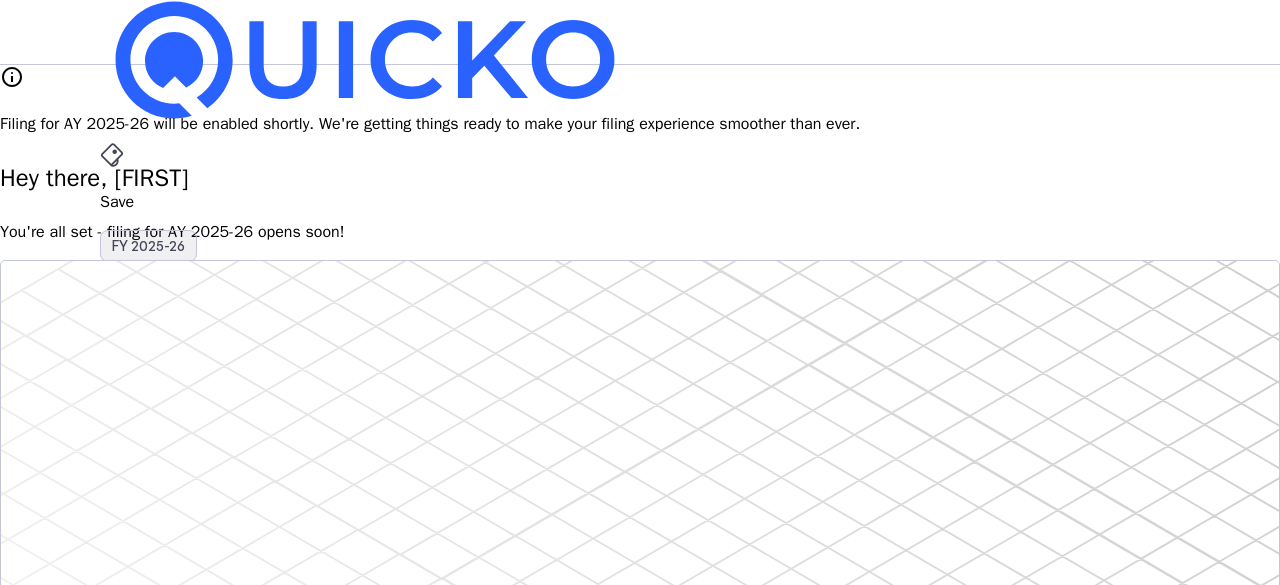 click on "FY 2025-26" at bounding box center (148, 246) 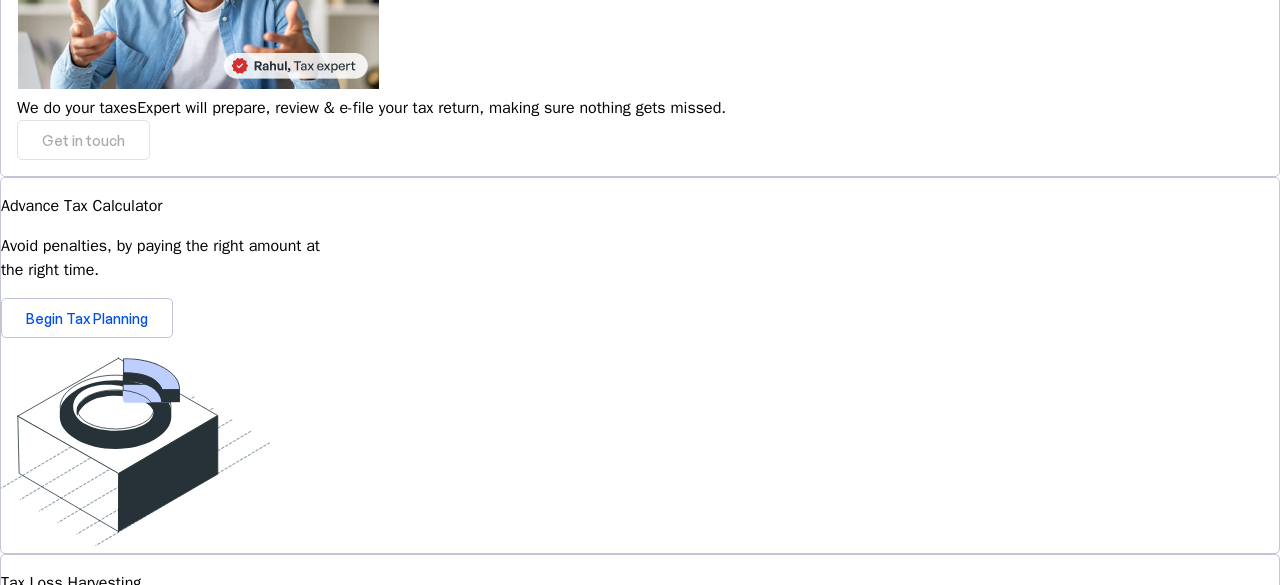 scroll, scrollTop: 1673, scrollLeft: 0, axis: vertical 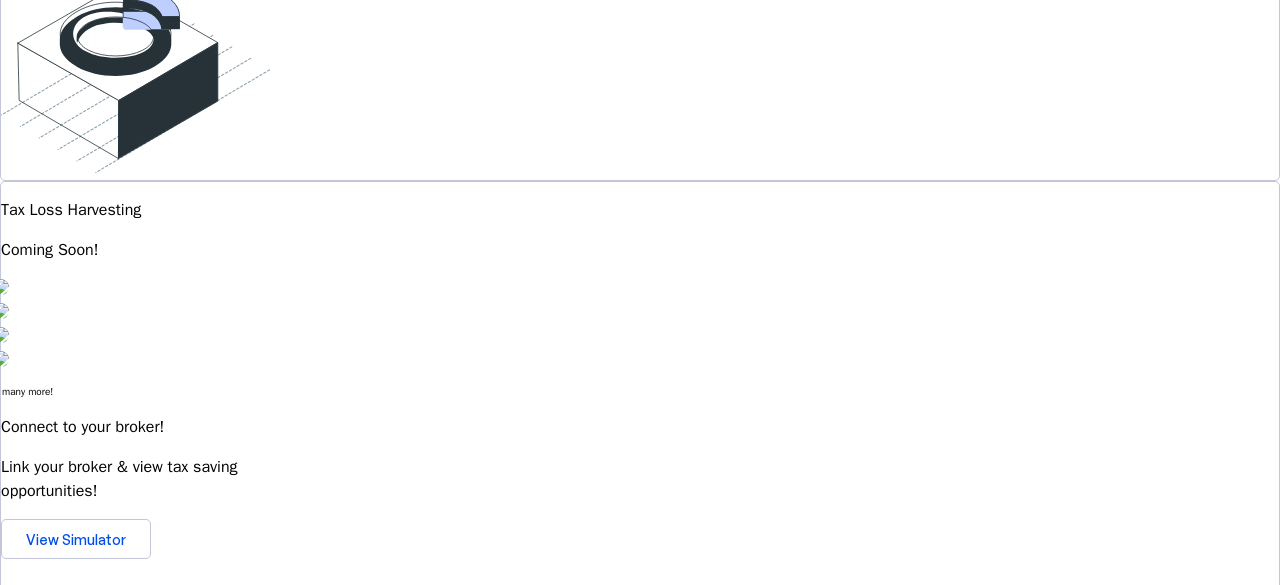 click on "How do I get started on my tax saving journey?  expand_more" at bounding box center [640, 1462] 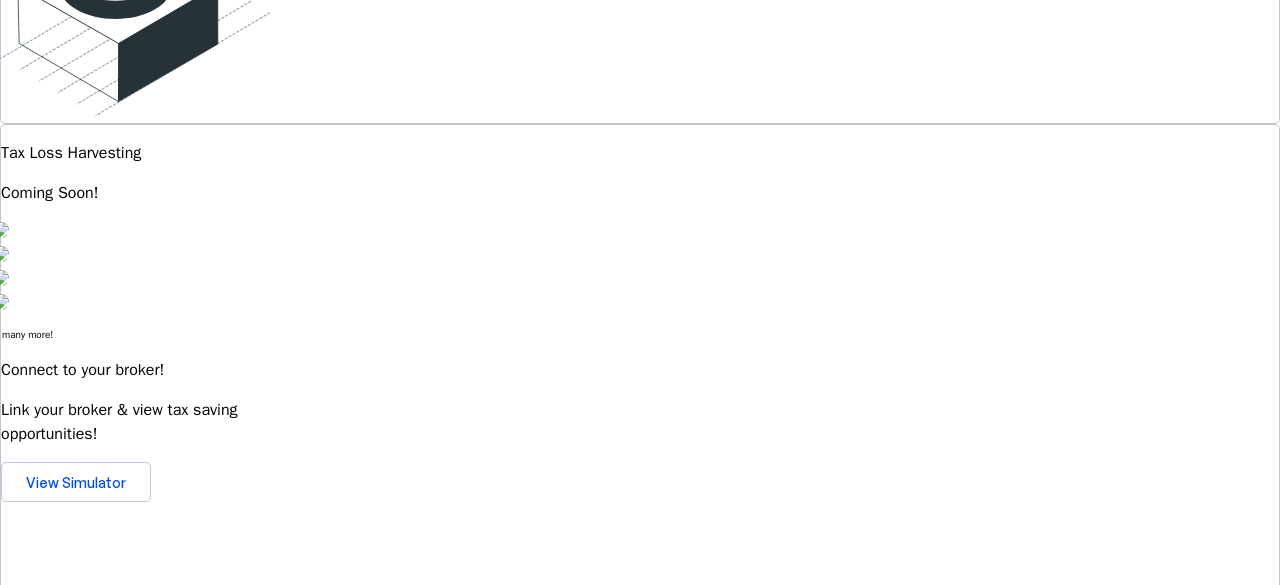 scroll, scrollTop: 1777, scrollLeft: 0, axis: vertical 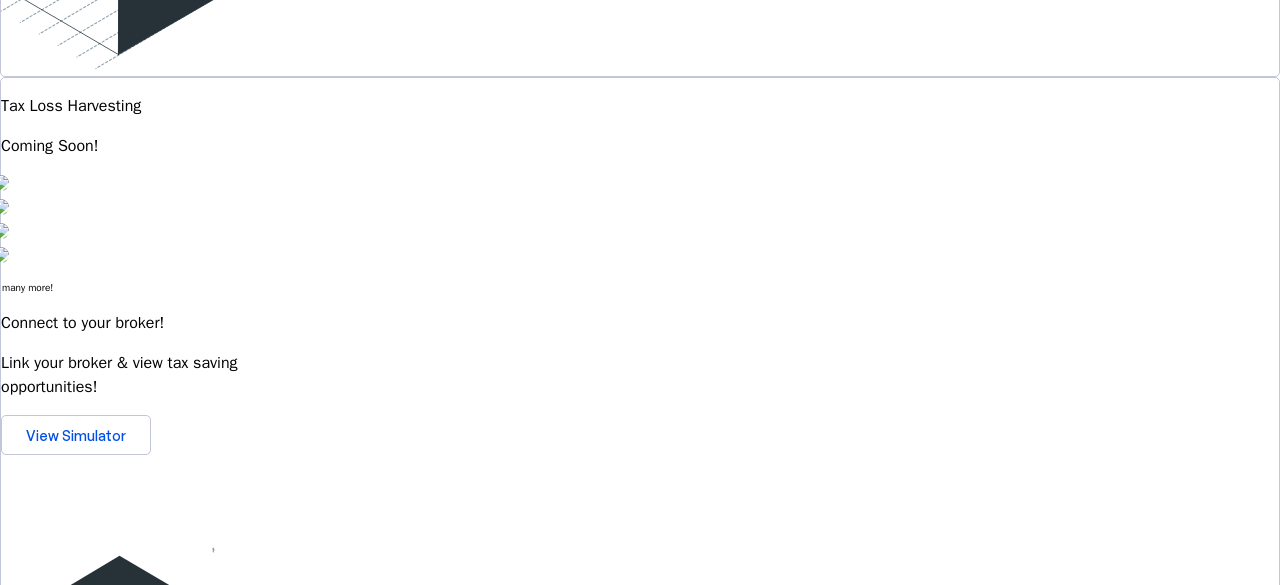 click on "Is my data secure on Quicko?  expand_more" at bounding box center [640, 1358] 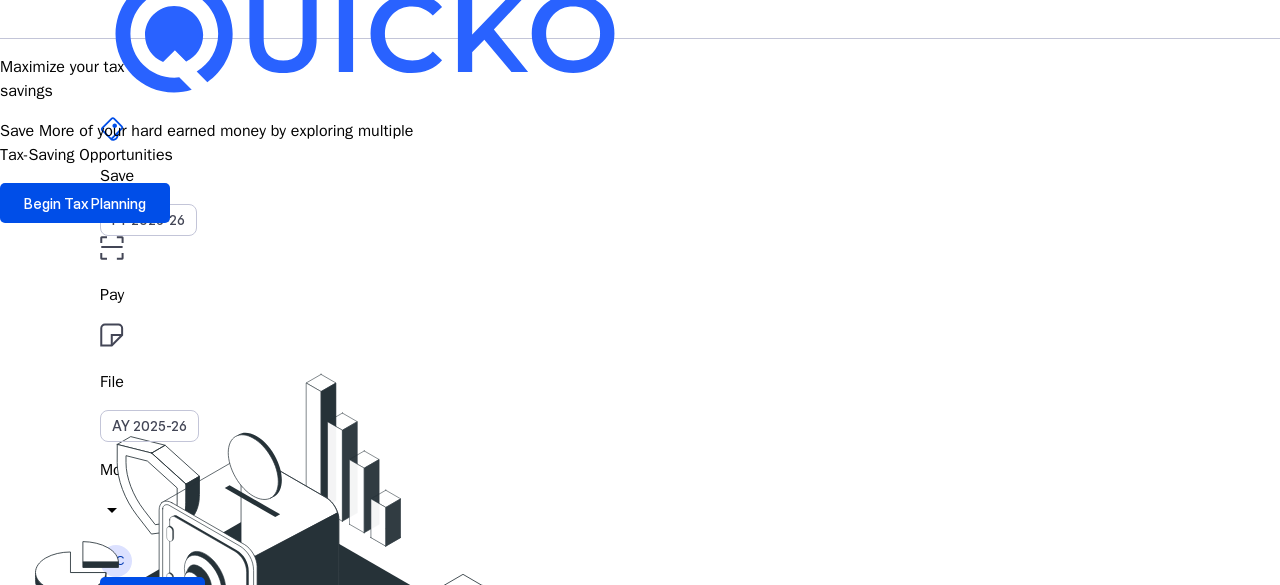 scroll, scrollTop: 0, scrollLeft: 0, axis: both 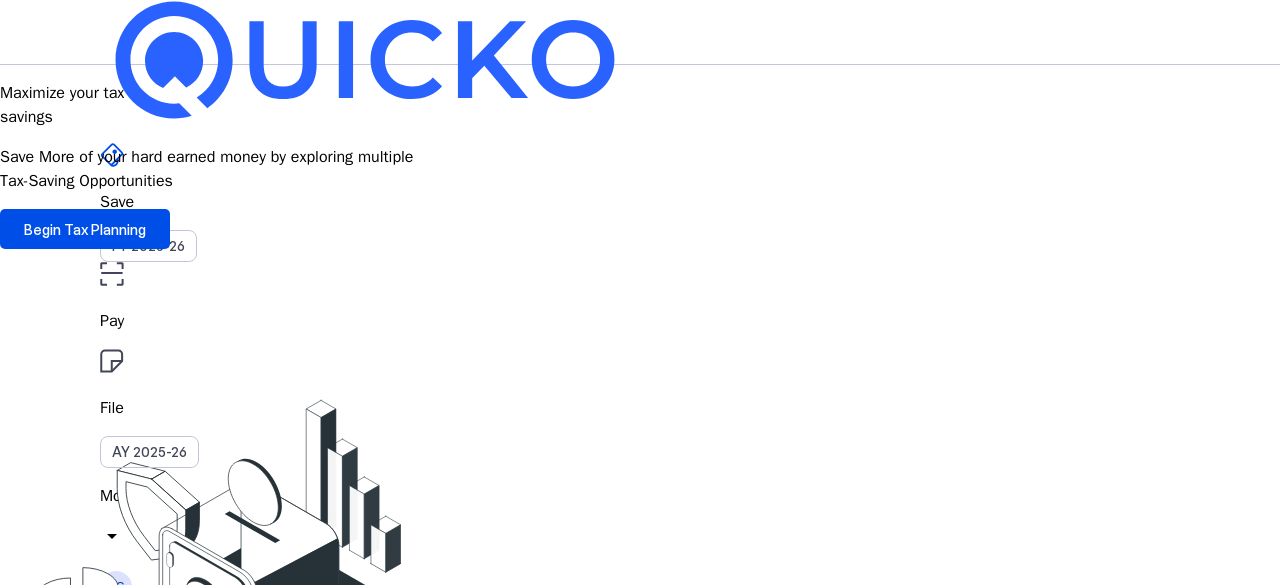 click on "PC" at bounding box center [116, 587] 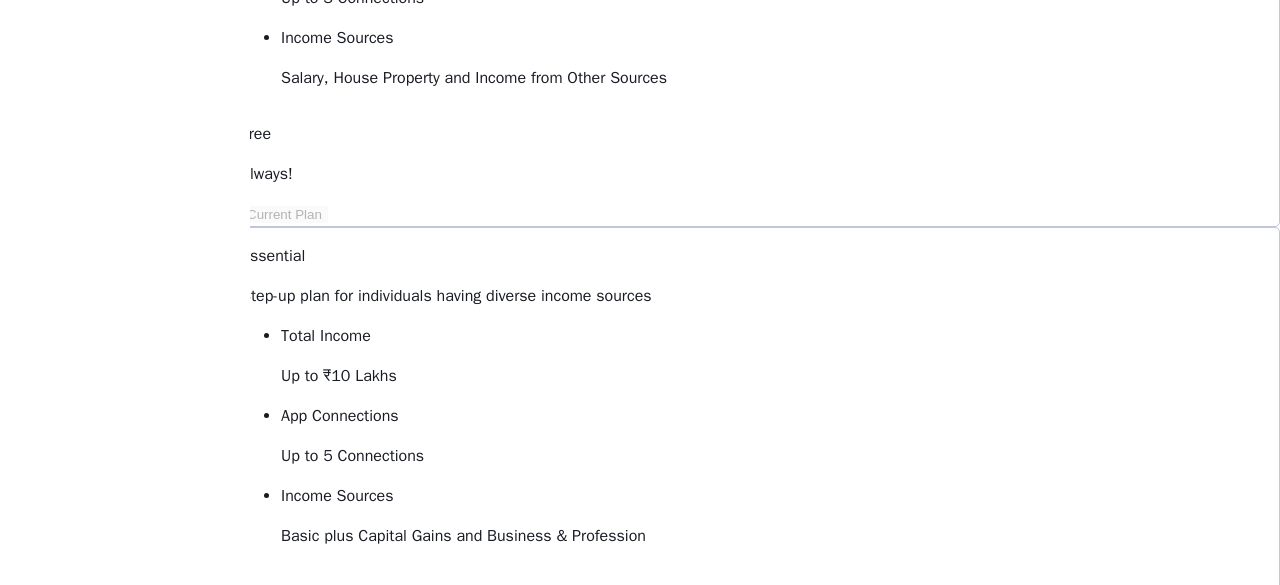 scroll, scrollTop: 500, scrollLeft: 0, axis: vertical 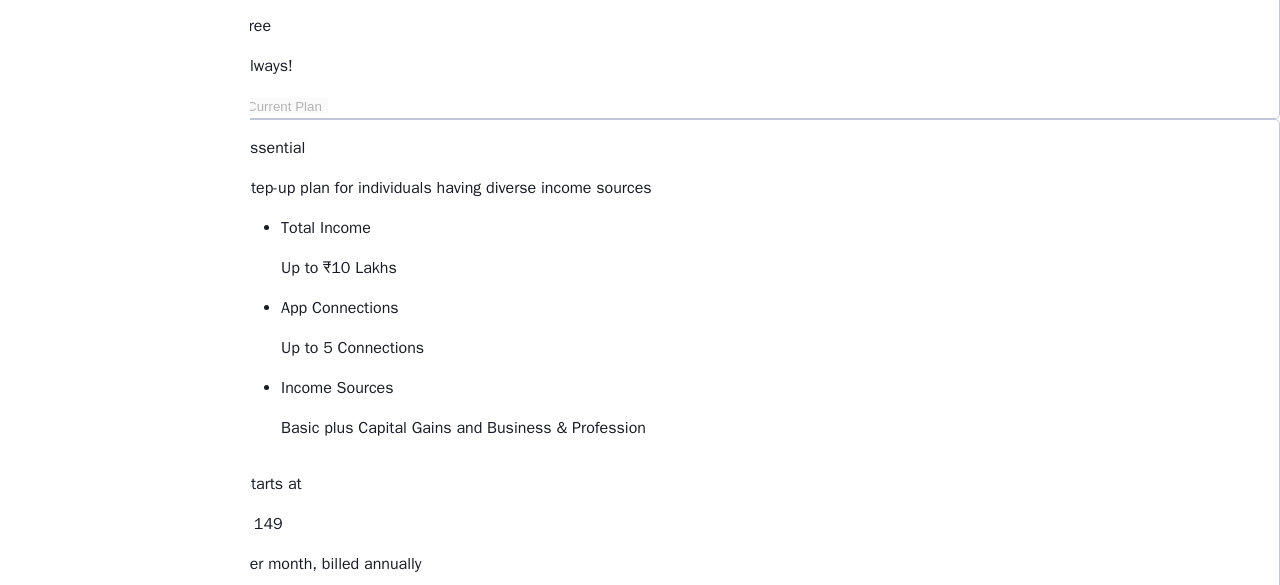 click on "Billing Manage your subscription, invoices & more Basic Free plan for beginners having simple tax situation  Total Income Up to ₹ 5 Lakhs App Connections Up to 3 Connections Income Sources Salary, House Property and Income from Other Sources Free Always! Current Plan Essential Step-up plan for individuals having diverse income sources  Total Income Up to ₹10 Lakhs App Connections Up to 5 Connections Income Sources Basic plus Capital Gains and Business & Profession Starts at ₹ 149 per month, billed annually Upgrade to Essential Elite Best Value! All-inclusive plan for individuals having hight net worth Total Income Unlimited App Connections Unlimited Income Sources All Income Sources including Foreign Income  Starts at  ₹ 199  per month, billed annually  Upgrade to Elite  View Comparison keyboard_arrow_down Billings history Access & download all your bills here chevron_right FAQs  What is the validity of the plan?  expand_more  Will my subscription auto renew?  expand_more expand_more expand_more" at bounding box center (760, 673) 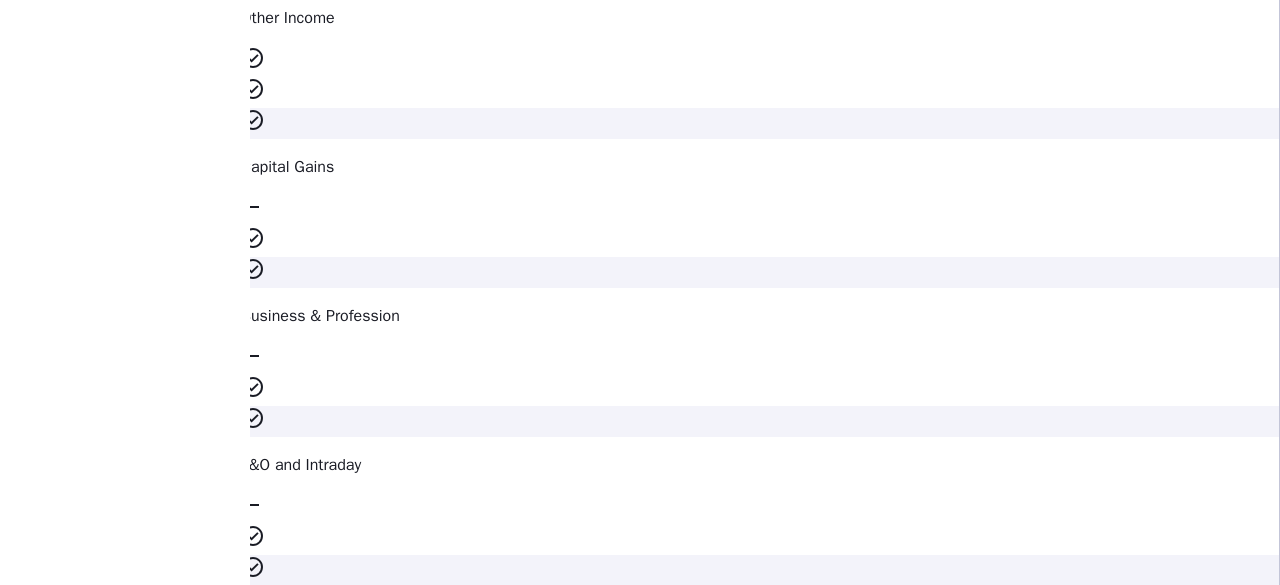 scroll, scrollTop: 3420, scrollLeft: 0, axis: vertical 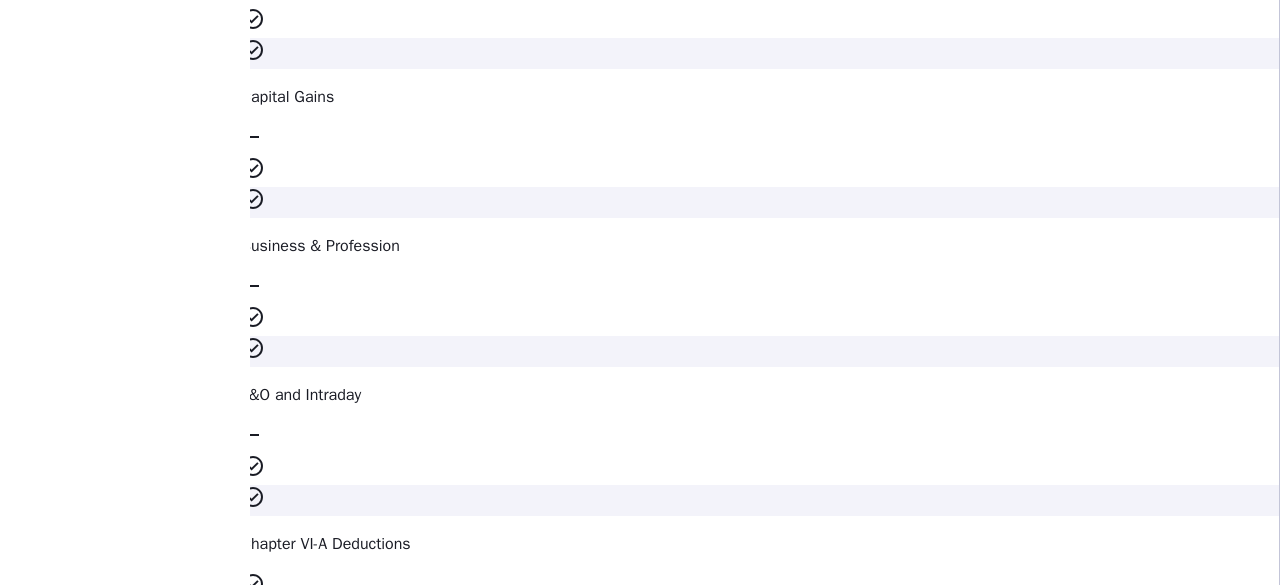 click on "expand_more" at bounding box center (252, 3142) 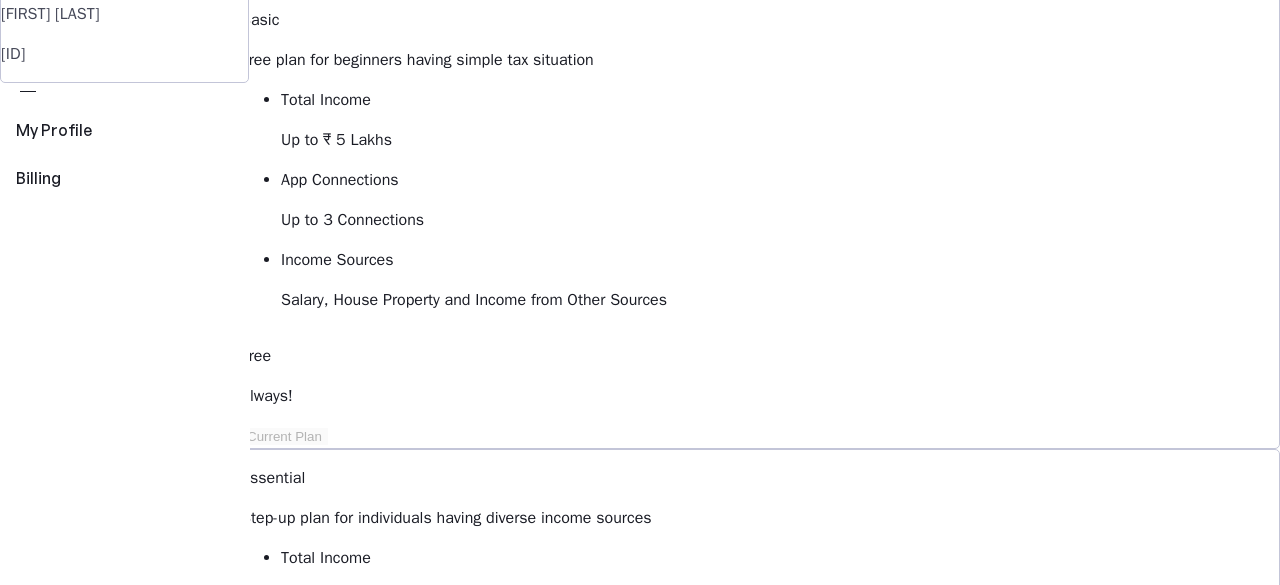scroll, scrollTop: 200, scrollLeft: 0, axis: vertical 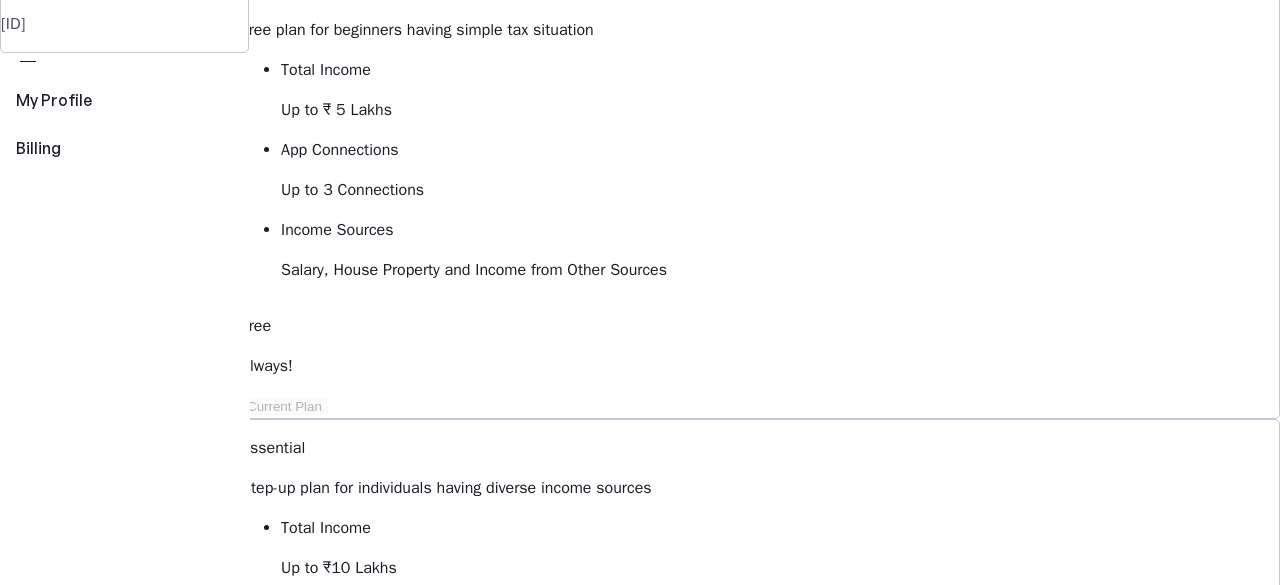 click on "Upgrade to Elite" at bounding box center [319, 1466] 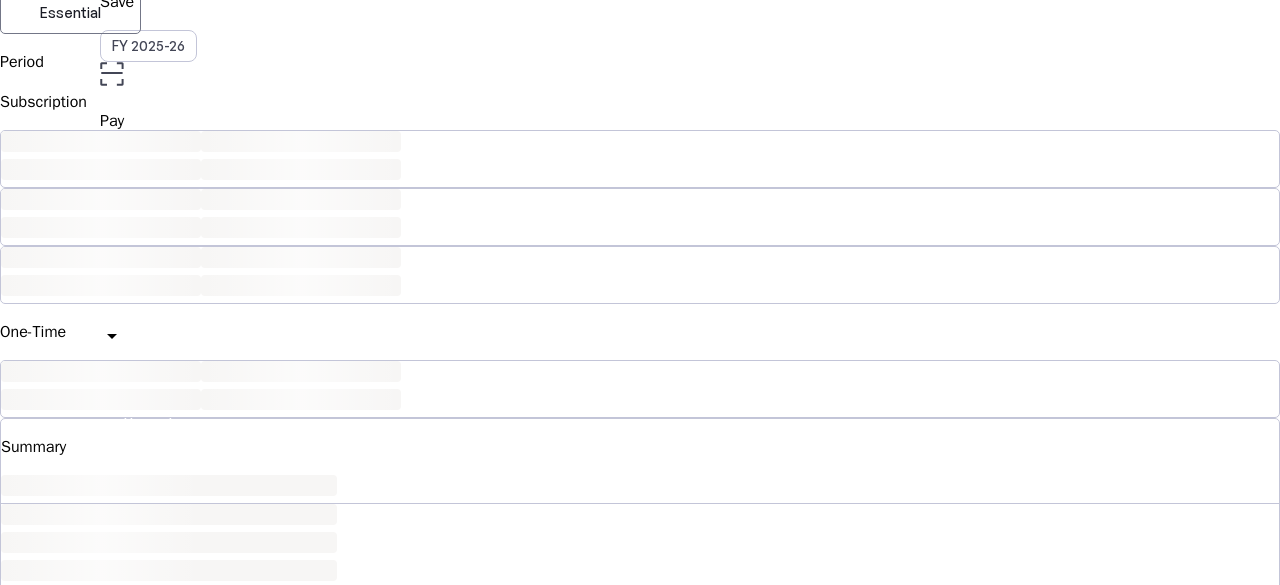 scroll, scrollTop: 0, scrollLeft: 0, axis: both 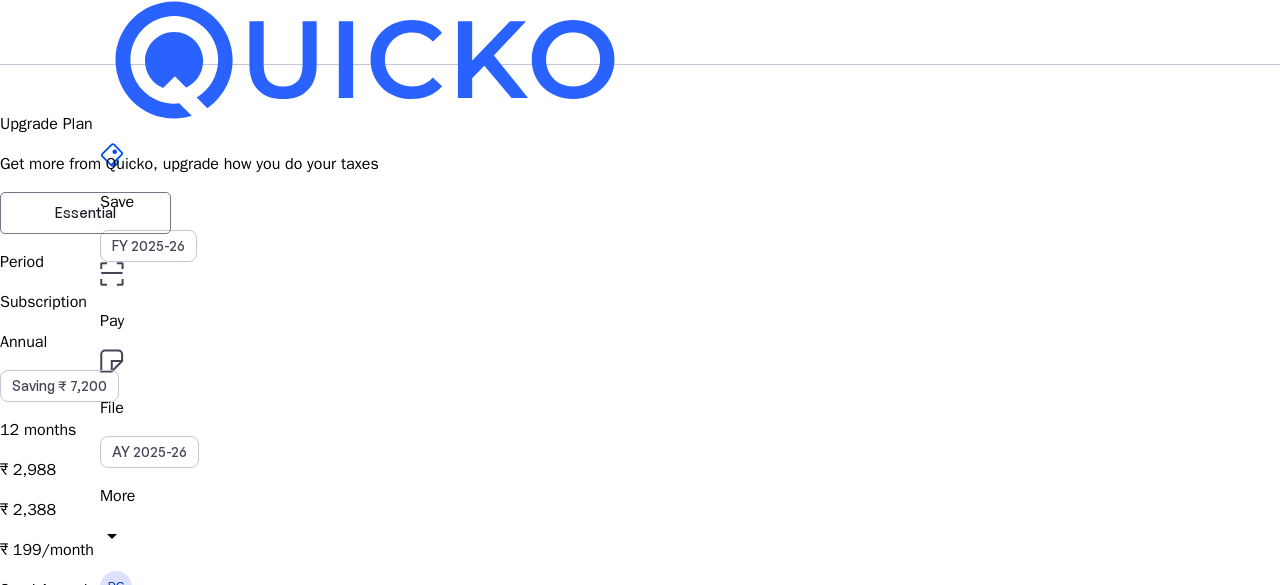 click at bounding box center (365, 60) 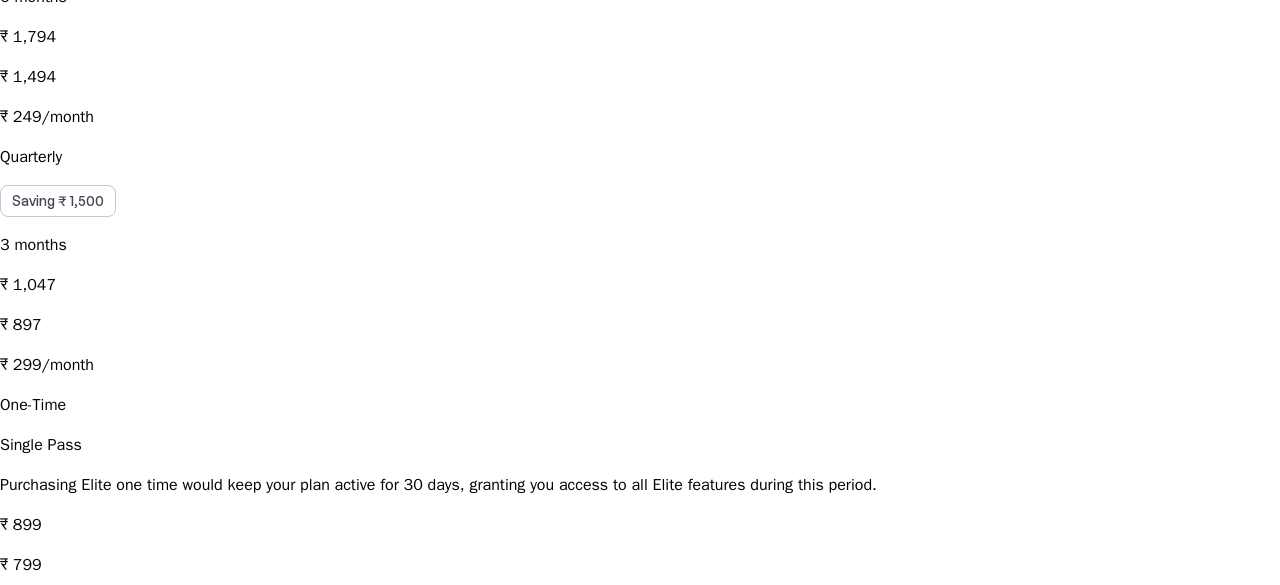 scroll, scrollTop: 700, scrollLeft: 0, axis: vertical 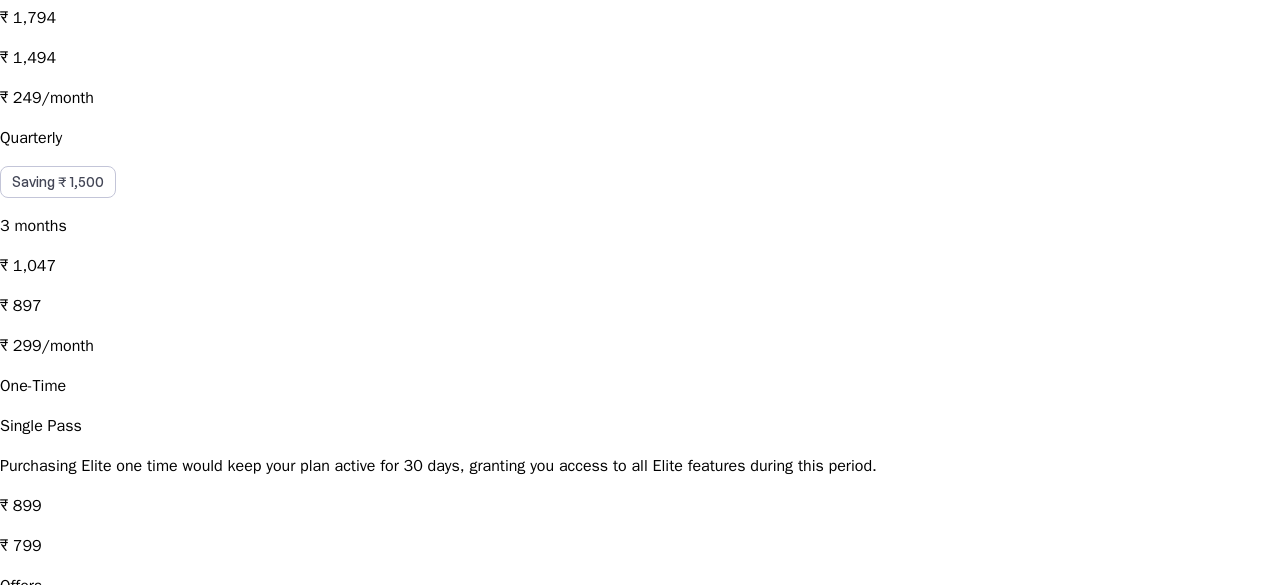 click on "local_activity Apply Coupon chevron_right" at bounding box center [640, 674] 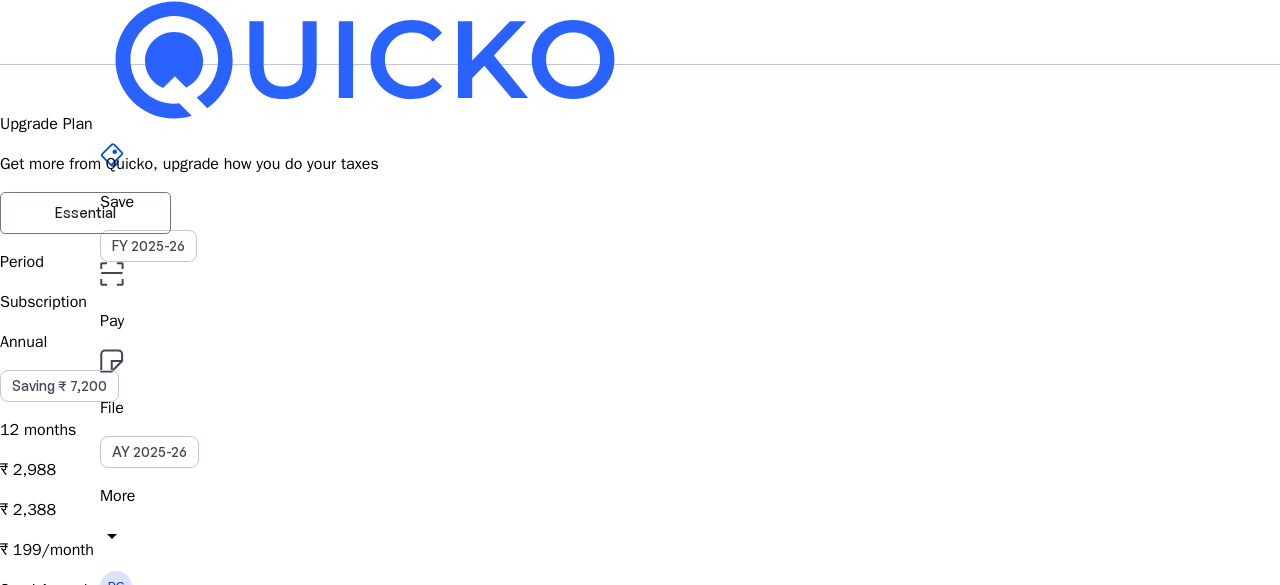 drag, startPoint x: 488, startPoint y: 323, endPoint x: 803, endPoint y: 336, distance: 315.26813 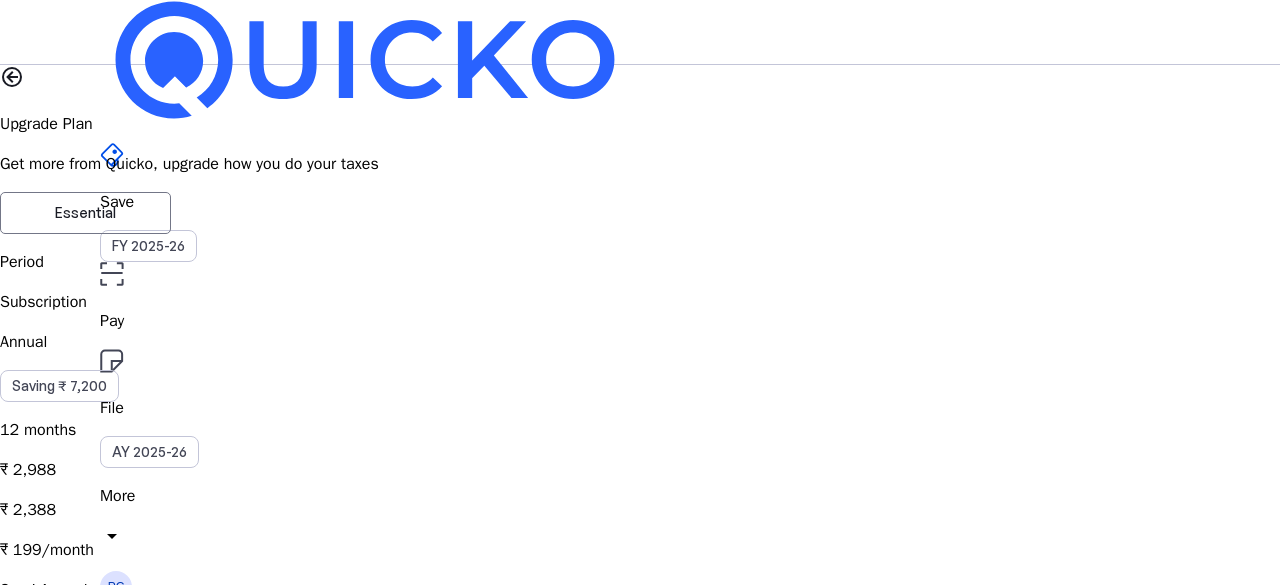 paste on "ZERODHA10" 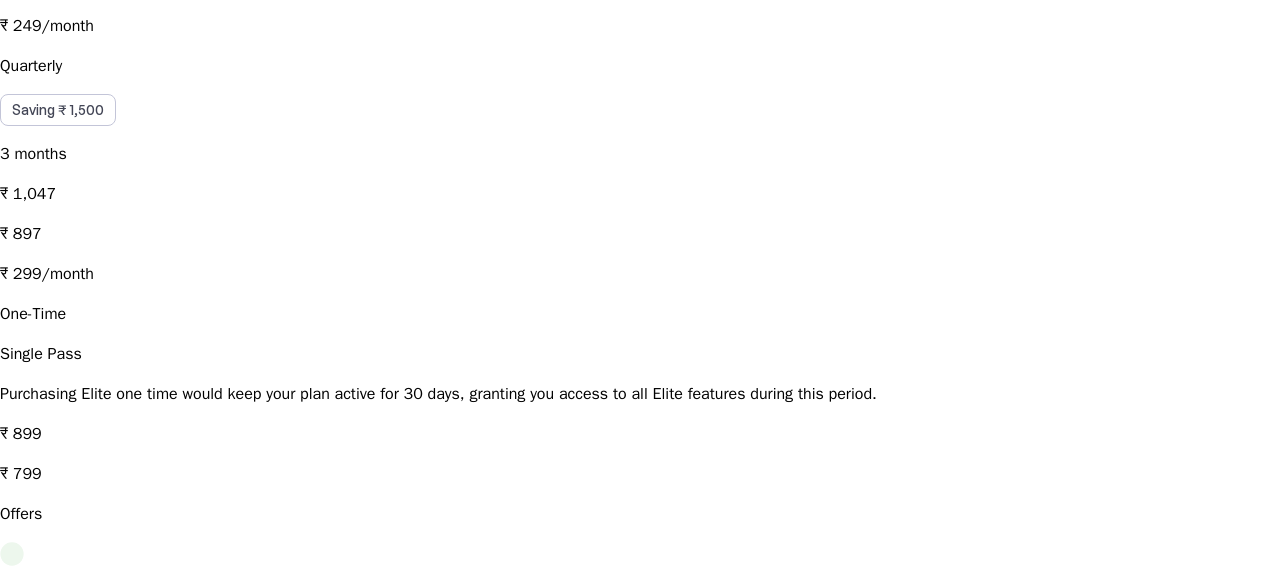 scroll, scrollTop: 800, scrollLeft: 0, axis: vertical 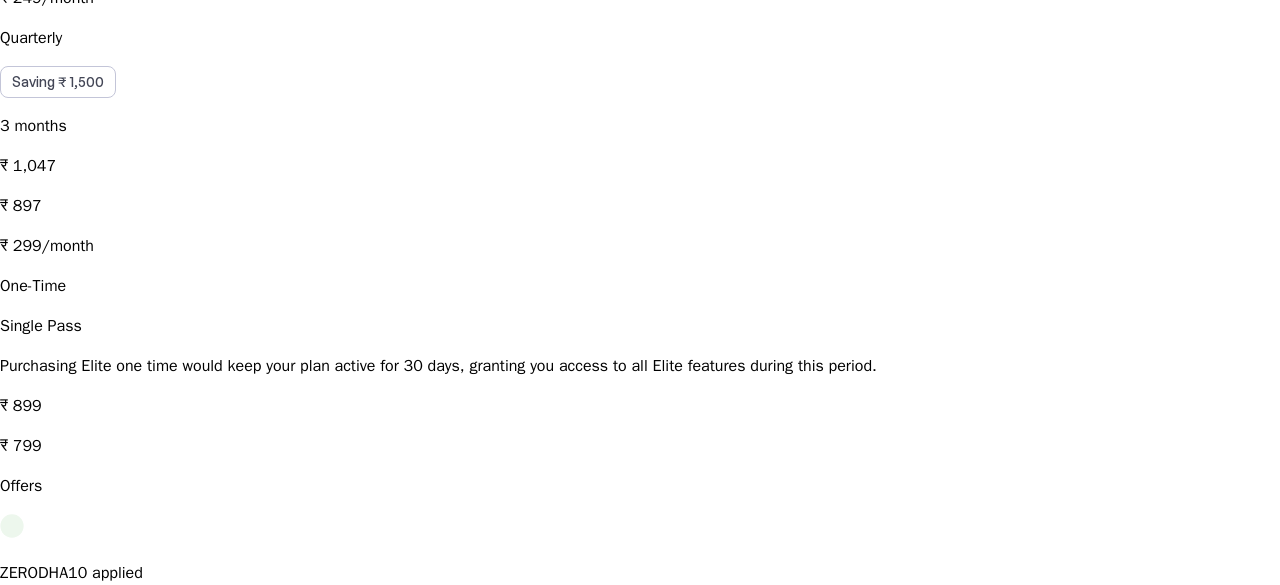 click on "Gujarat" at bounding box center (101, 805) 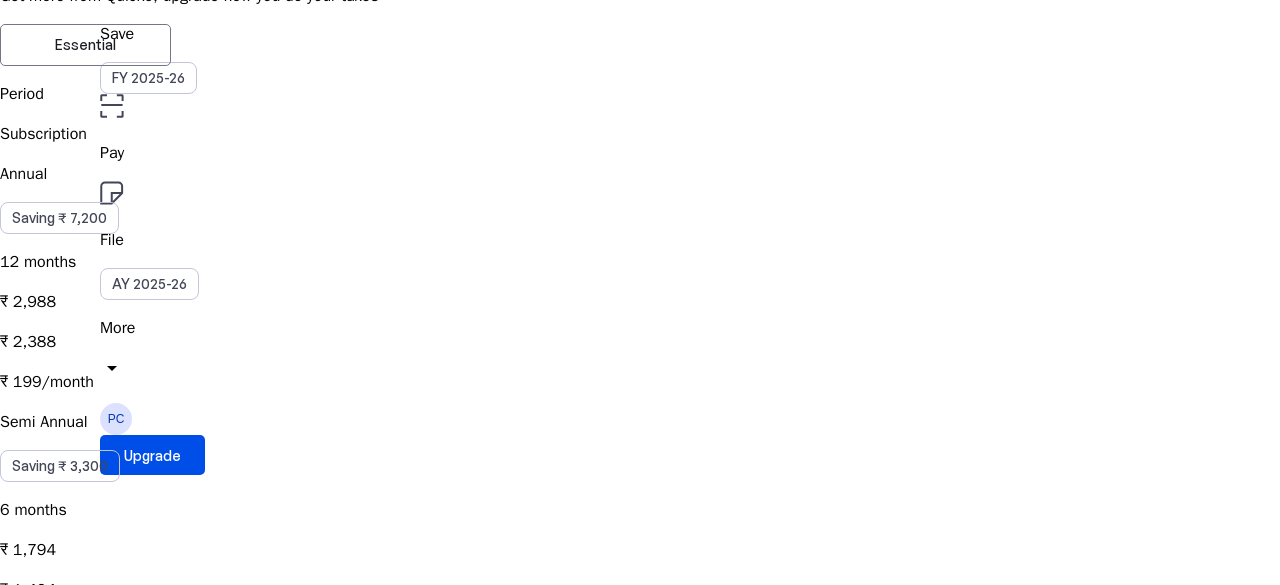 scroll, scrollTop: 200, scrollLeft: 0, axis: vertical 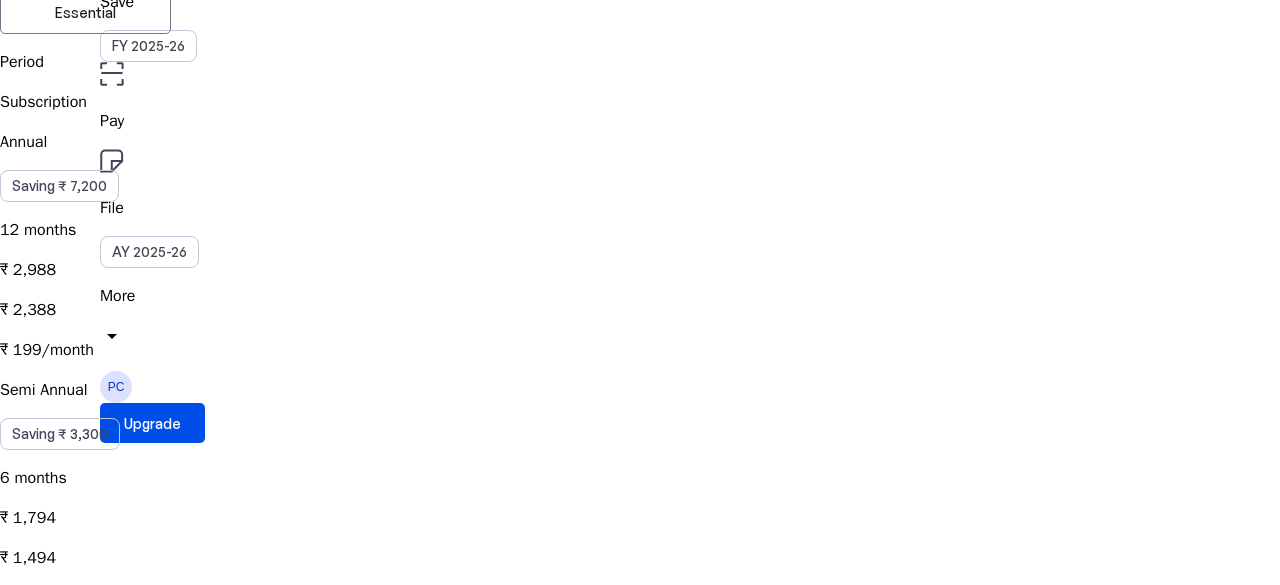 click on "Semi Annual  Saving ₹ 3,300  6 months   ₹ 1,794   ₹ 1,494  ₹ 249/month" at bounding box center [640, 494] 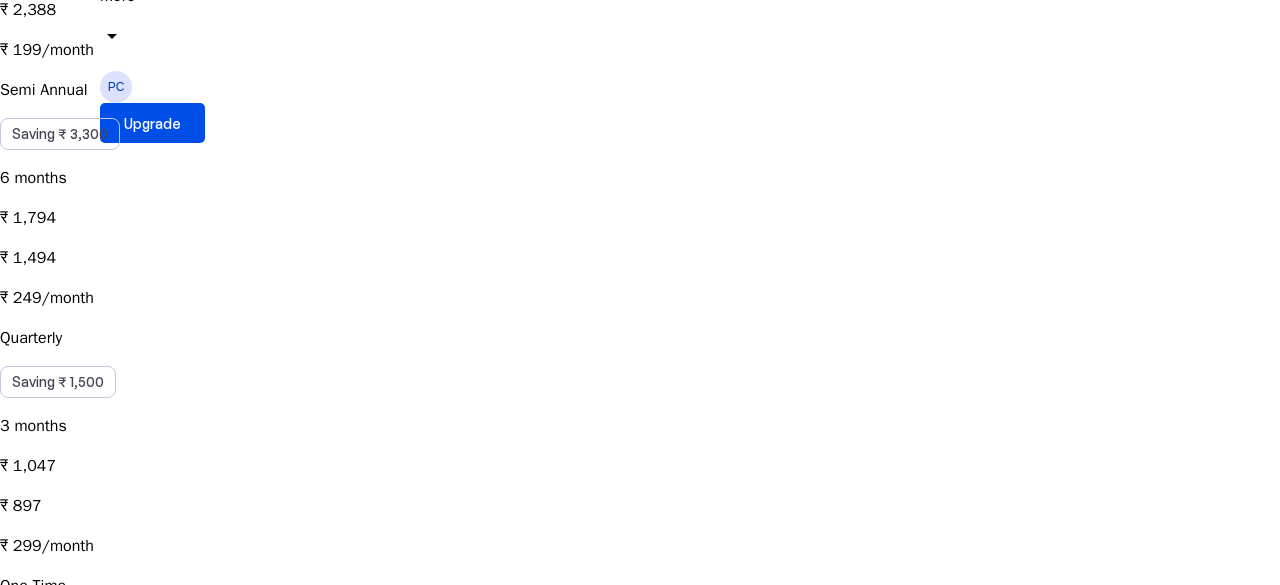 scroll, scrollTop: 700, scrollLeft: 0, axis: vertical 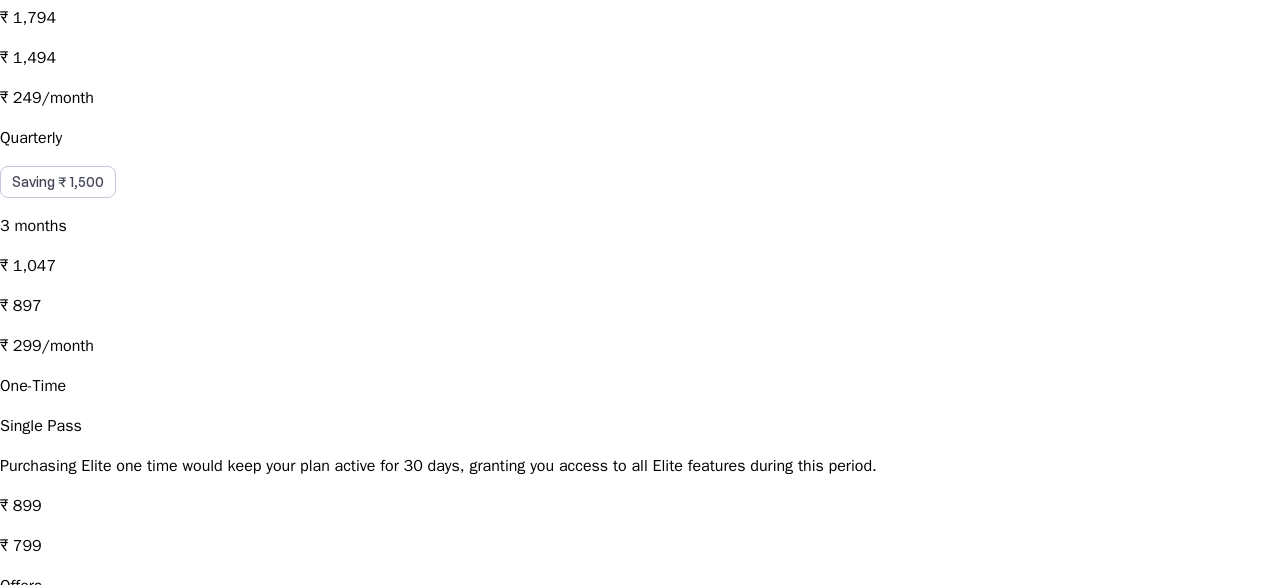 drag, startPoint x: 466, startPoint y: 259, endPoint x: 470, endPoint y: 283, distance: 24.33105 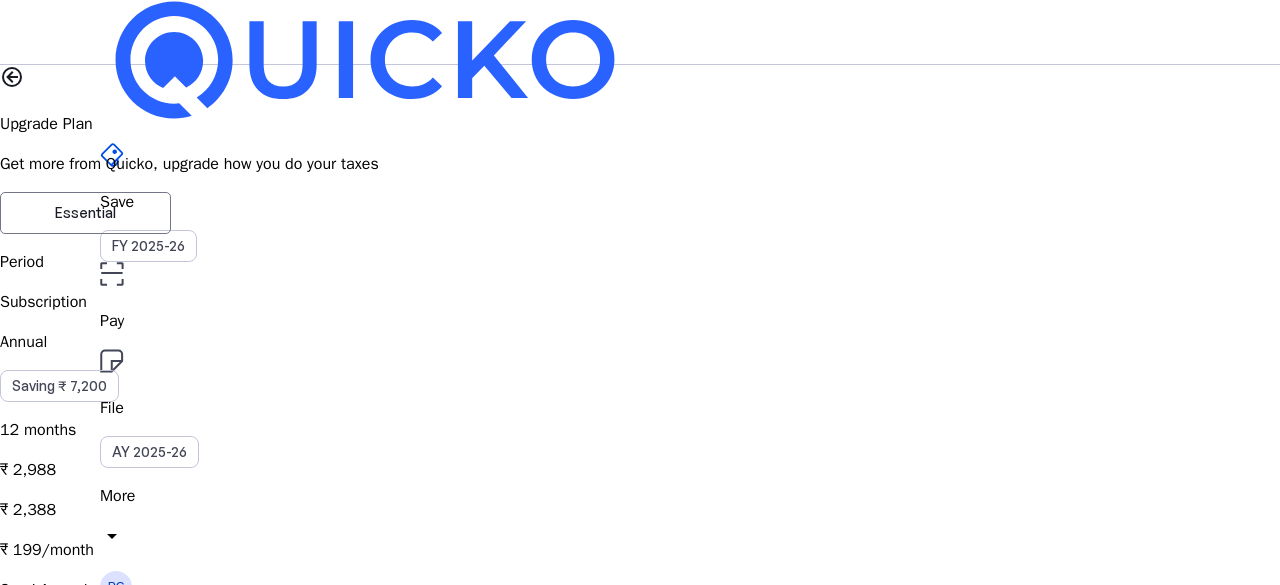 click at bounding box center [126, 2524] 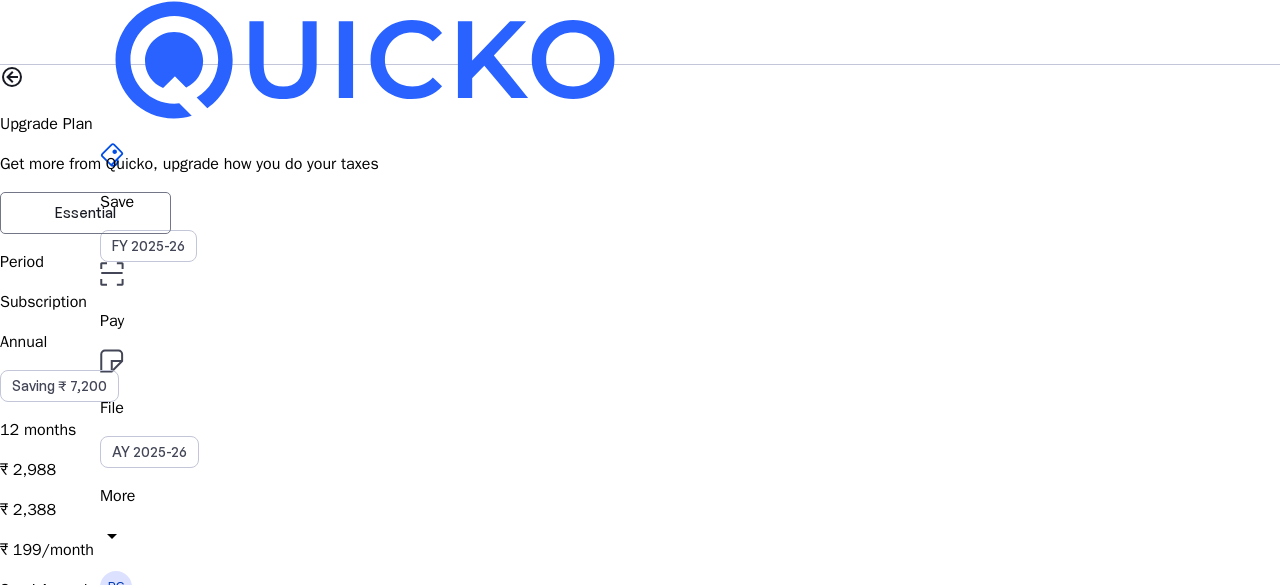click at bounding box center [38, 2561] 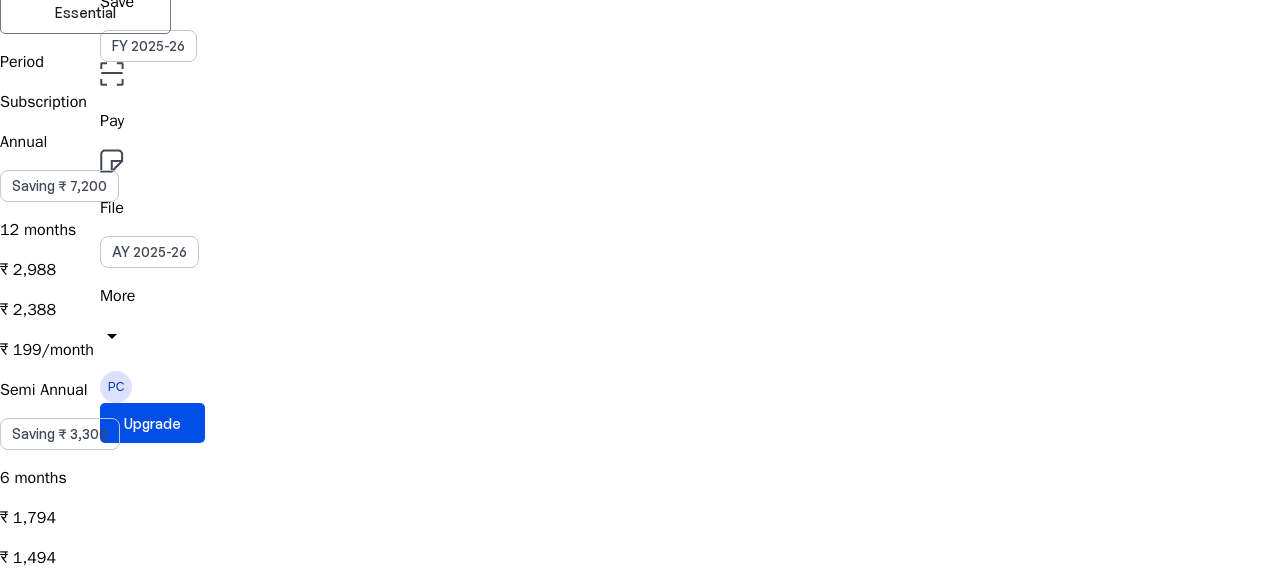 scroll, scrollTop: 0, scrollLeft: 0, axis: both 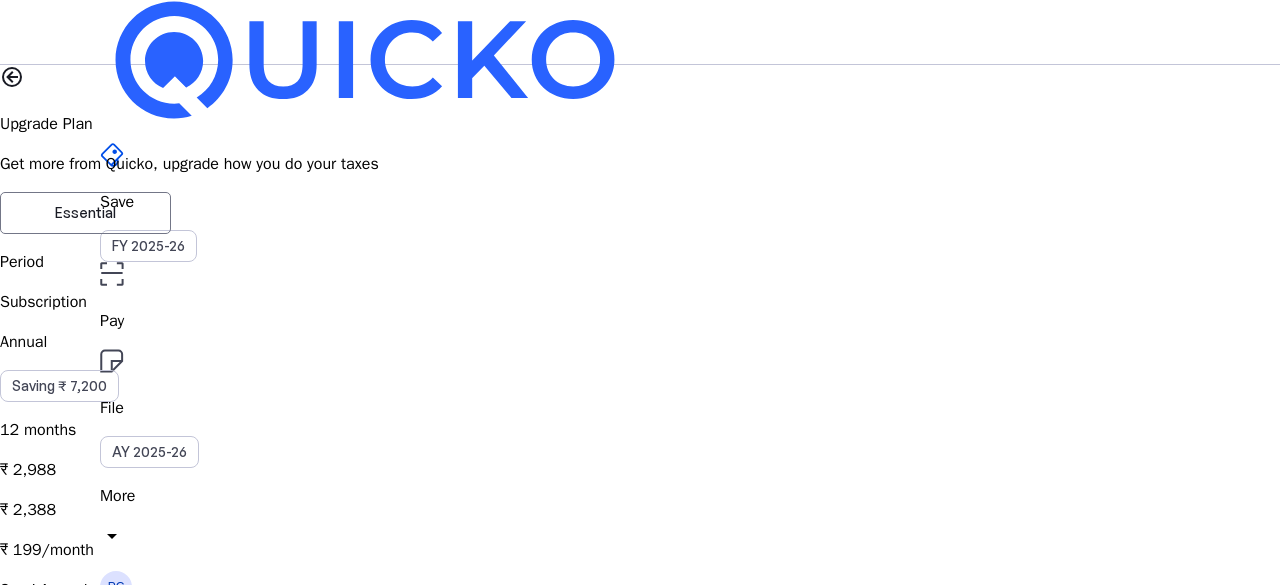 click on "PC" at bounding box center [116, 587] 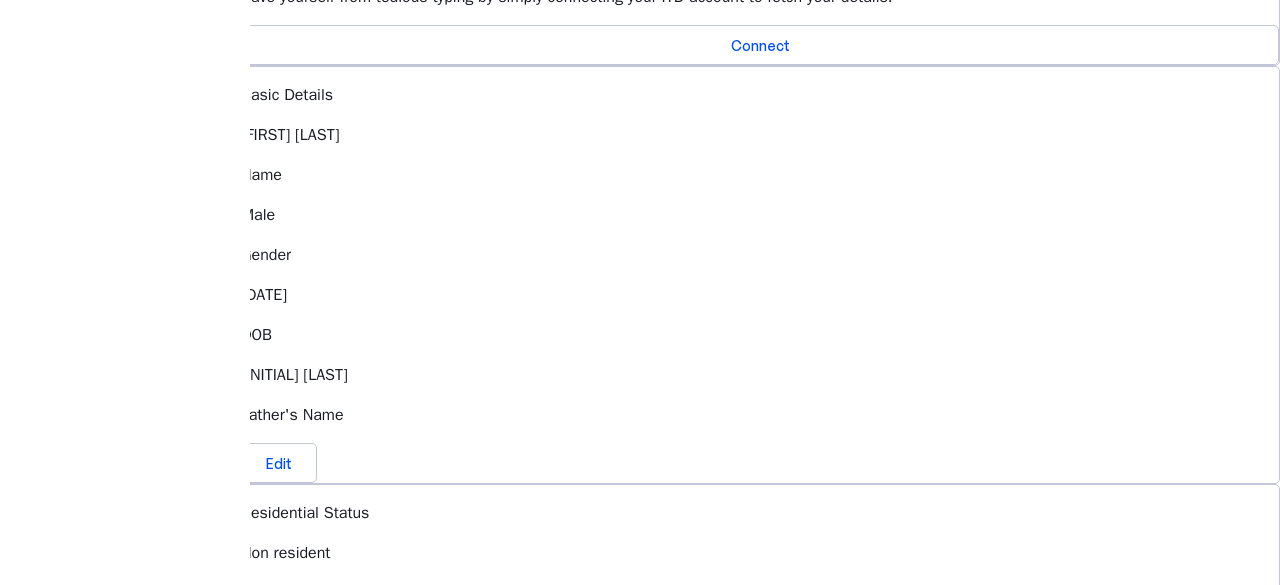 scroll, scrollTop: 0, scrollLeft: 0, axis: both 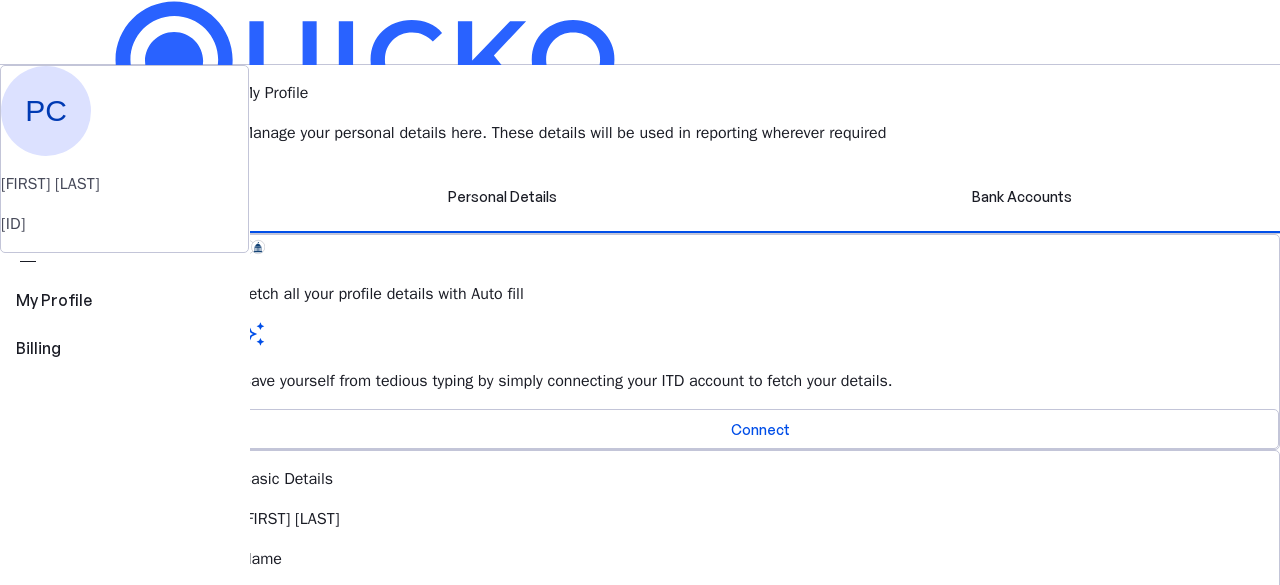 click on "arrow_drop_down" at bounding box center (112, 536) 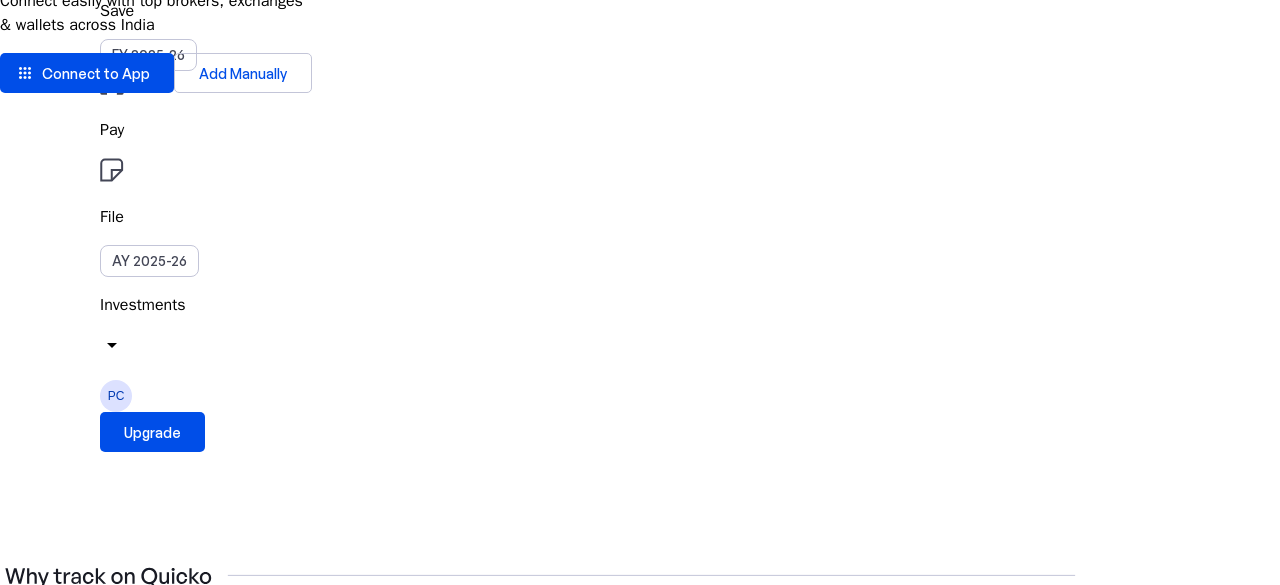 scroll, scrollTop: 200, scrollLeft: 0, axis: vertical 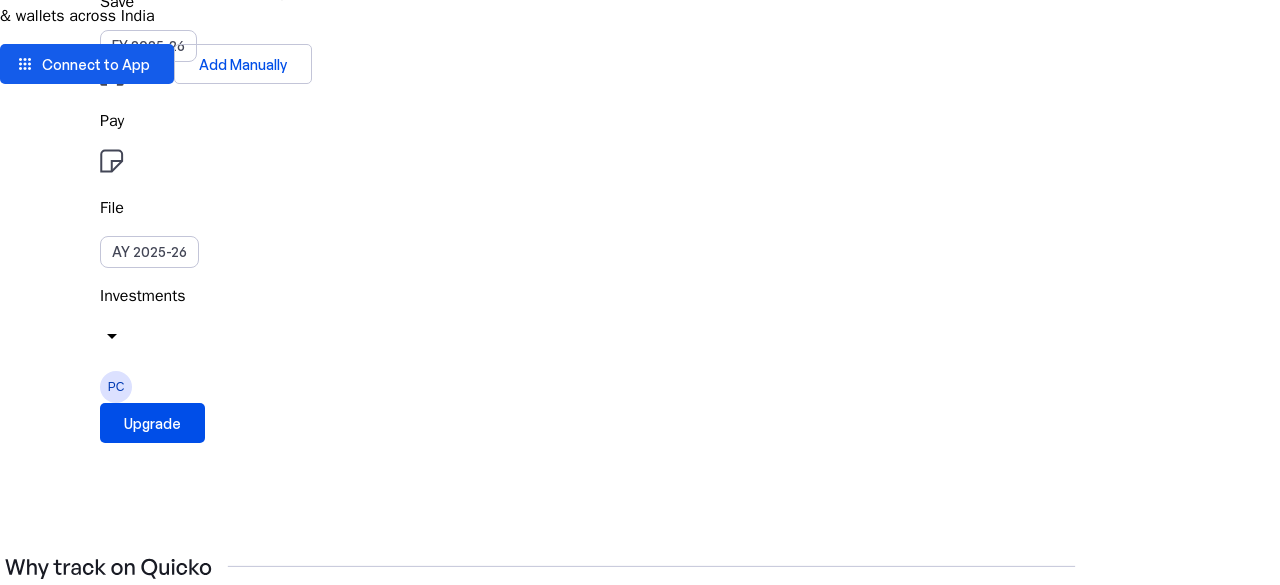 click on "Connect to App" at bounding box center (96, 64) 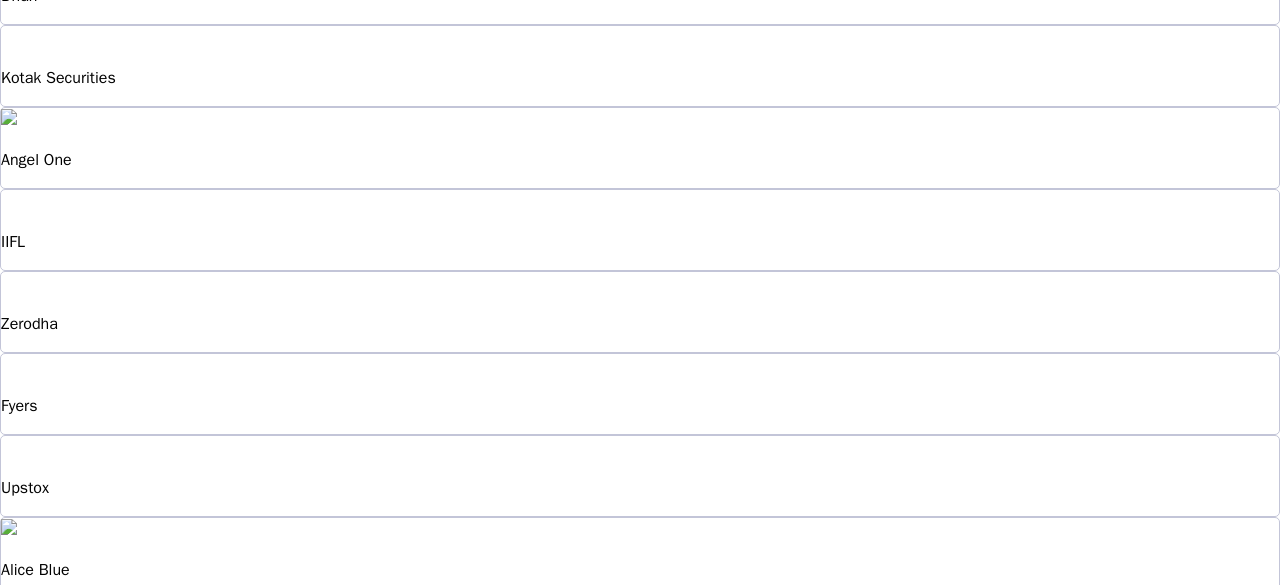 scroll, scrollTop: 100, scrollLeft: 0, axis: vertical 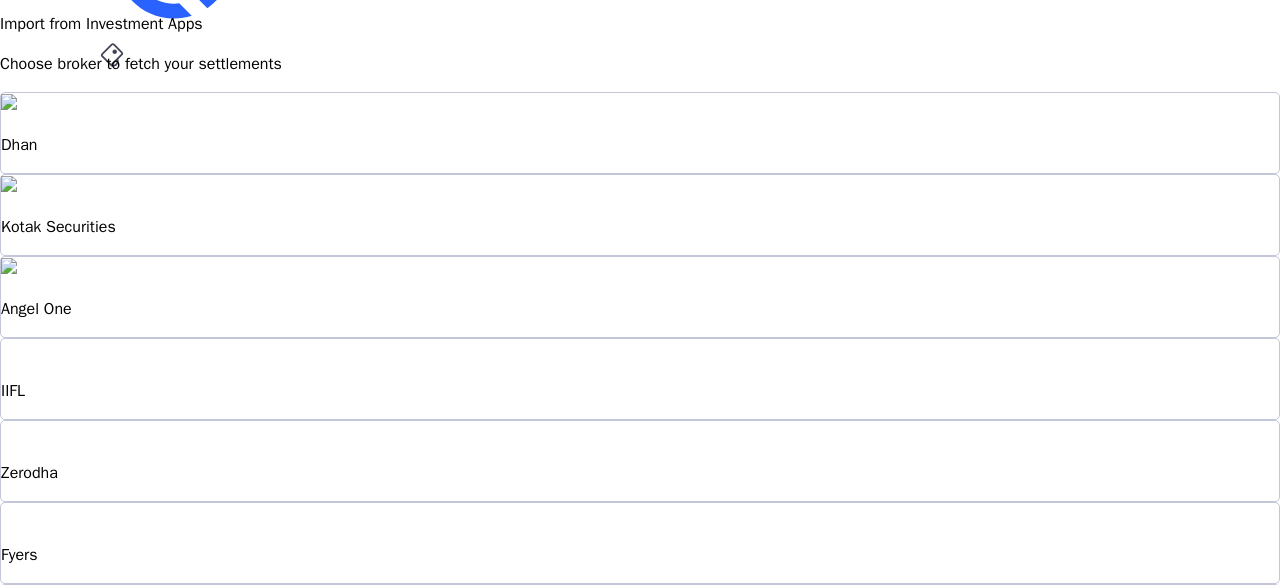 click on "Zerodha" at bounding box center [640, 461] 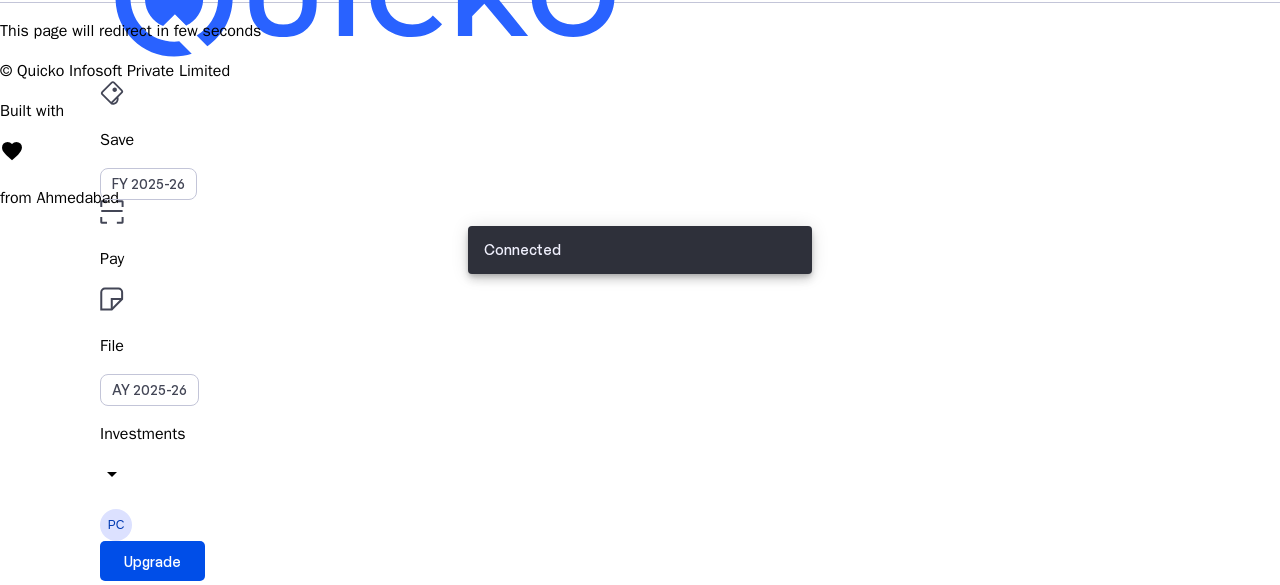 scroll, scrollTop: 0, scrollLeft: 0, axis: both 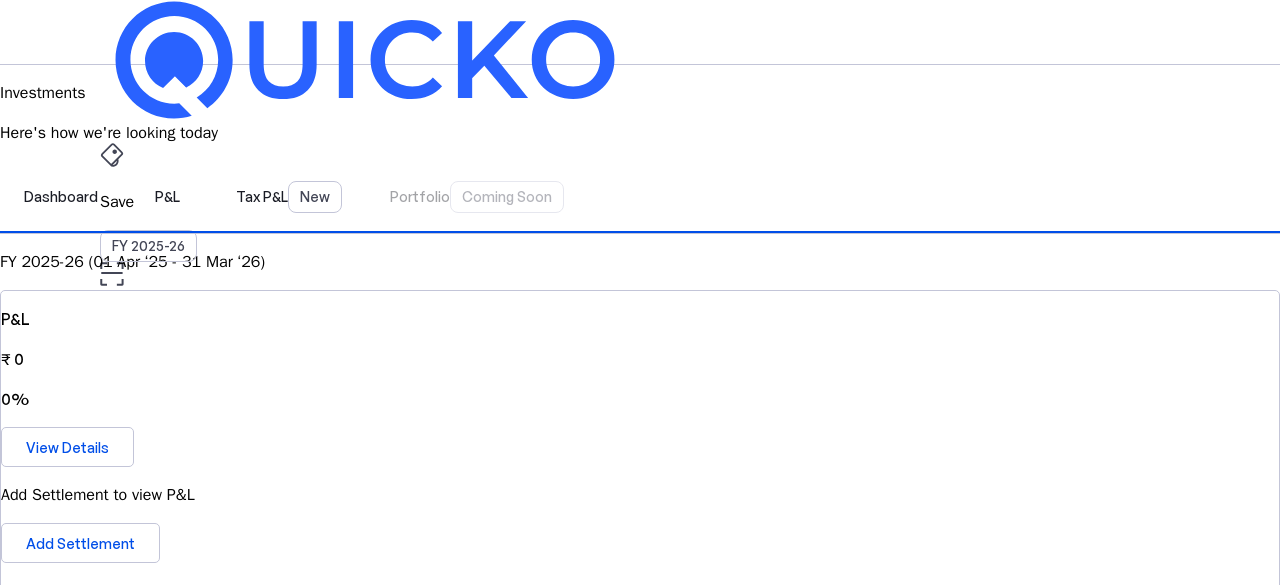 click on "AY 2025-26" at bounding box center [149, 452] 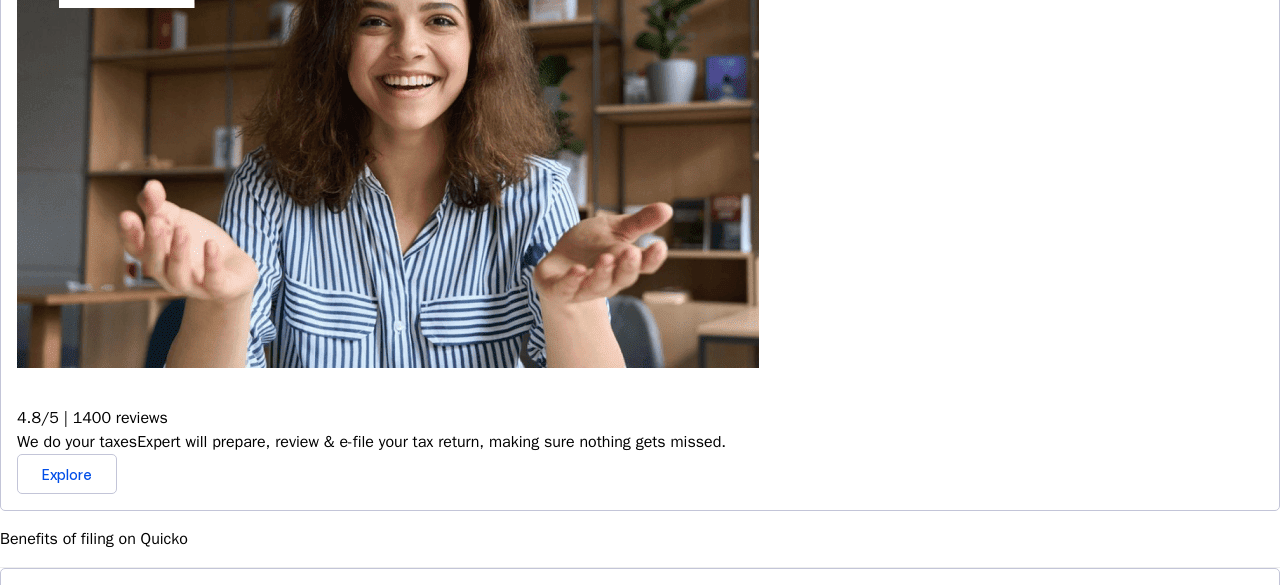 scroll, scrollTop: 900, scrollLeft: 0, axis: vertical 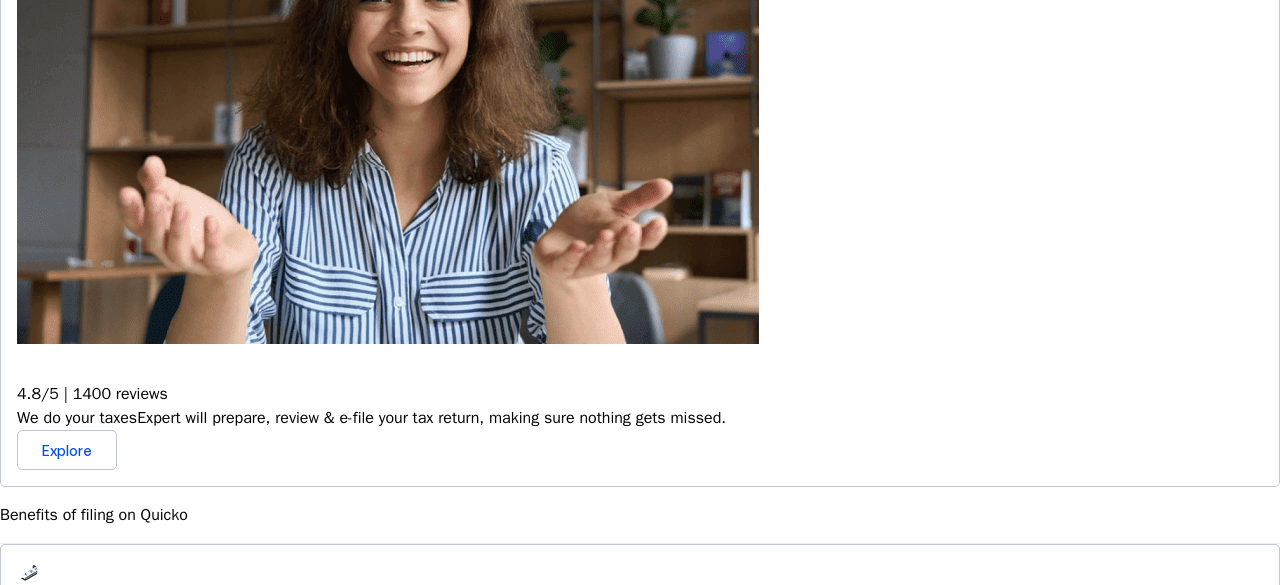 click on "Fetch everything using Autofill" at bounding box center (640, 620) 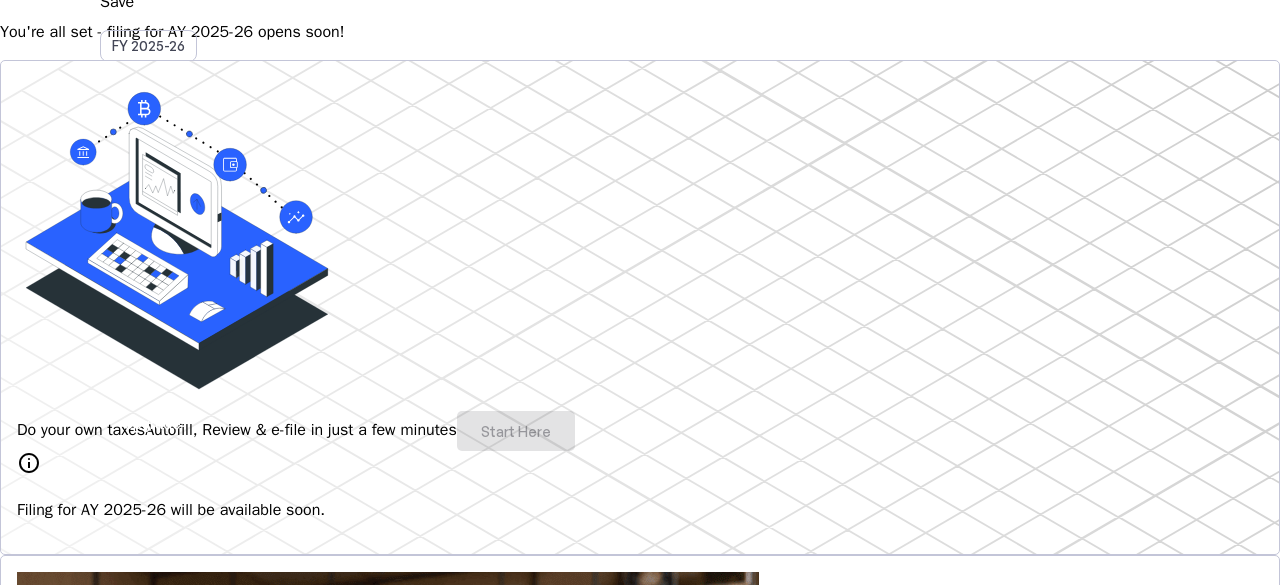 scroll, scrollTop: 0, scrollLeft: 0, axis: both 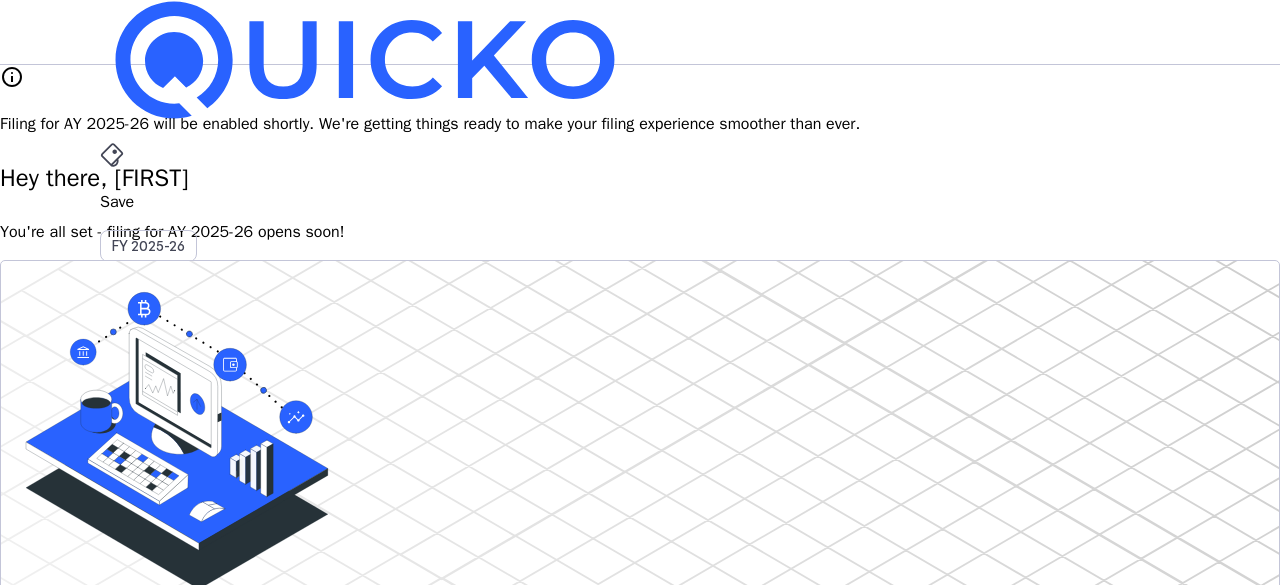 click on "More  arrow_drop_down" at bounding box center (640, 519) 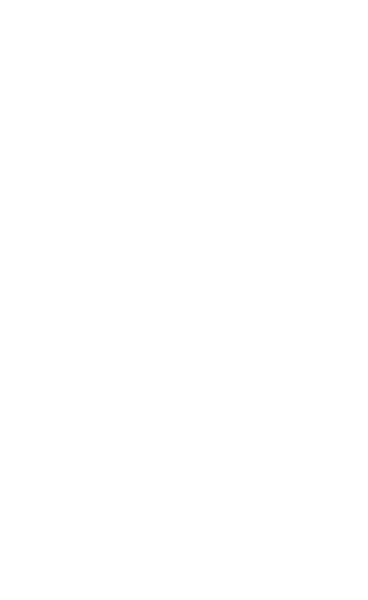 scroll, scrollTop: 0, scrollLeft: 0, axis: both 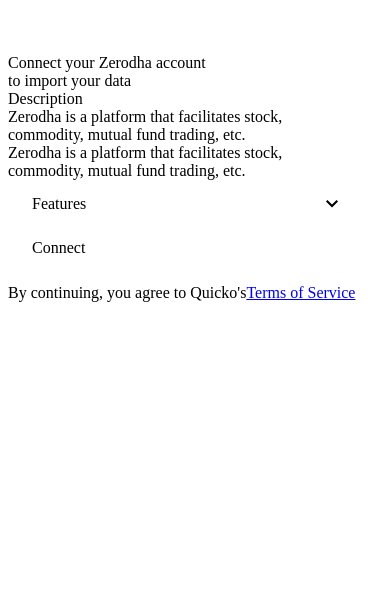 click on "Connect" at bounding box center (58, 248) 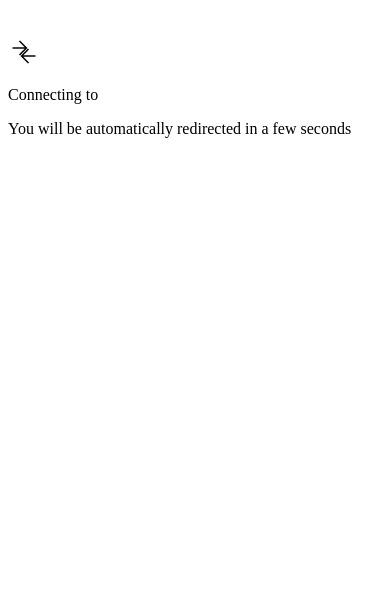 scroll, scrollTop: 0, scrollLeft: 0, axis: both 